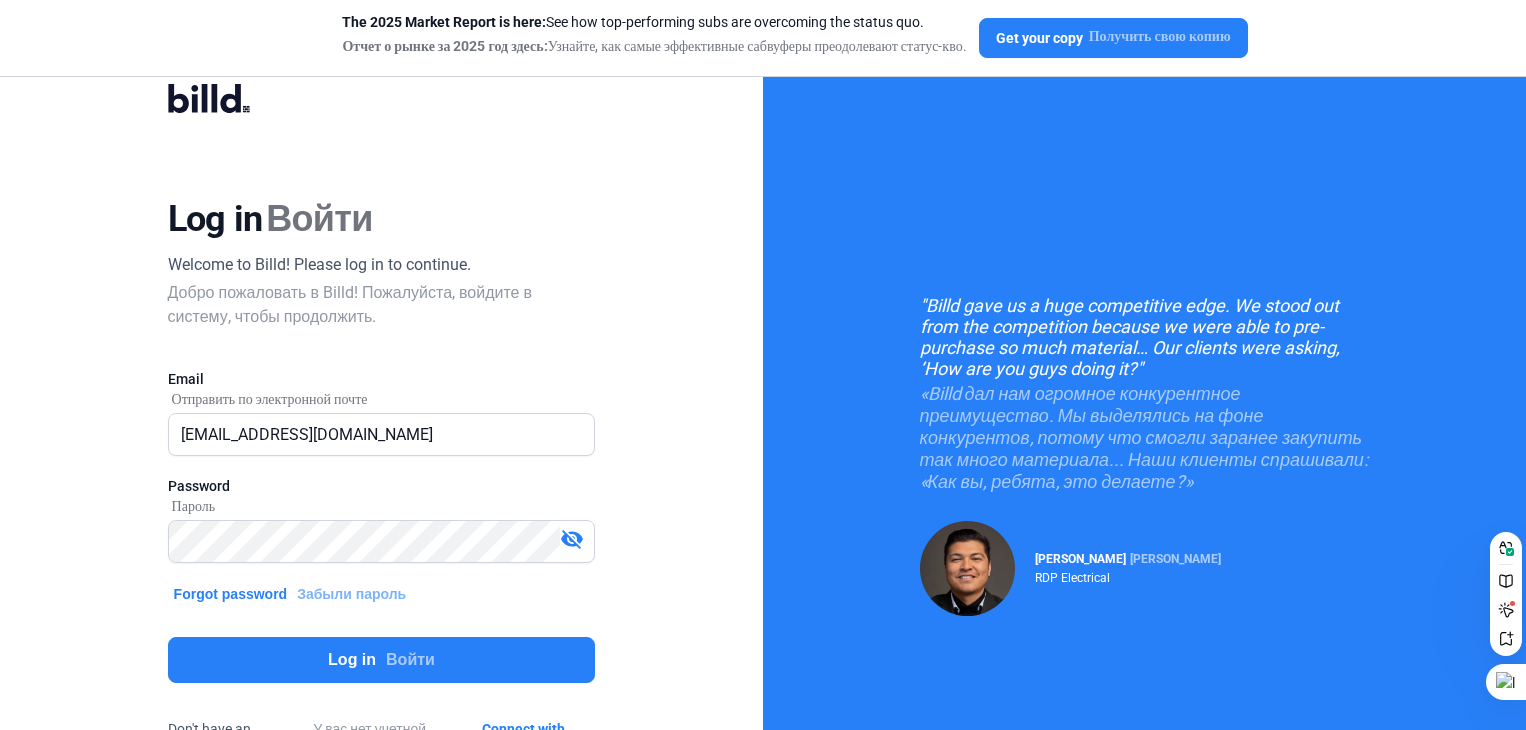 scroll, scrollTop: 0, scrollLeft: 0, axis: both 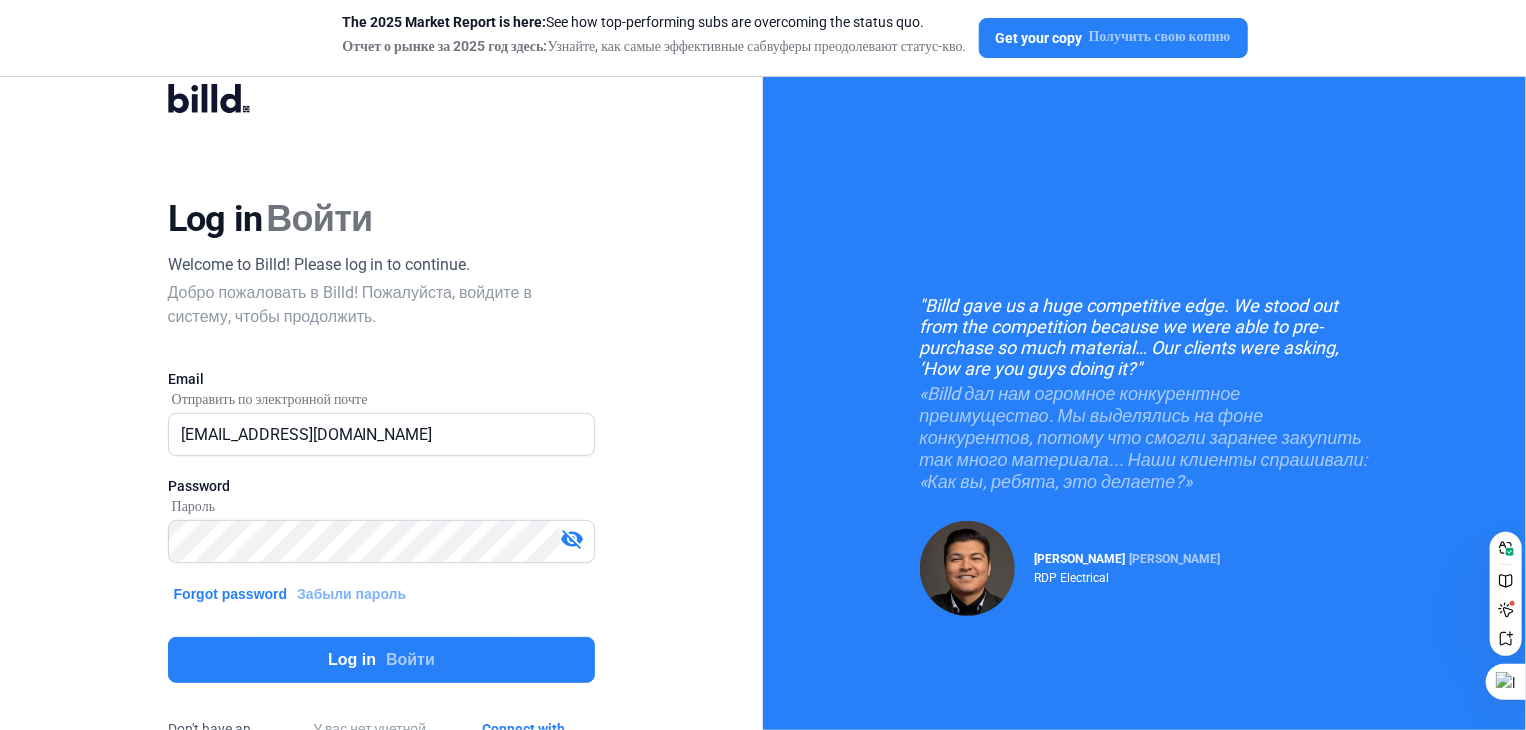 click on "Log in Войти" 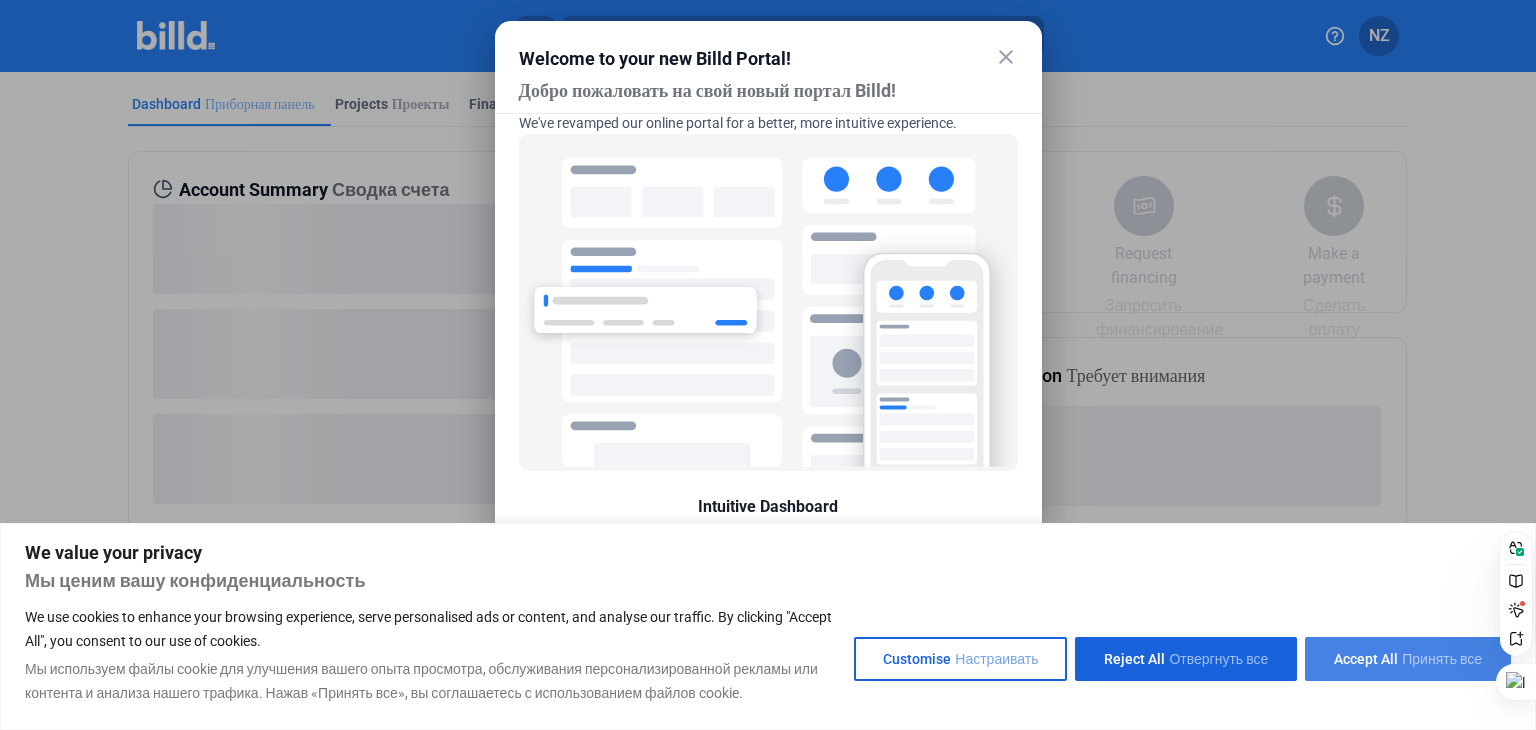 click on "Accept All Принять все" at bounding box center [1408, 659] 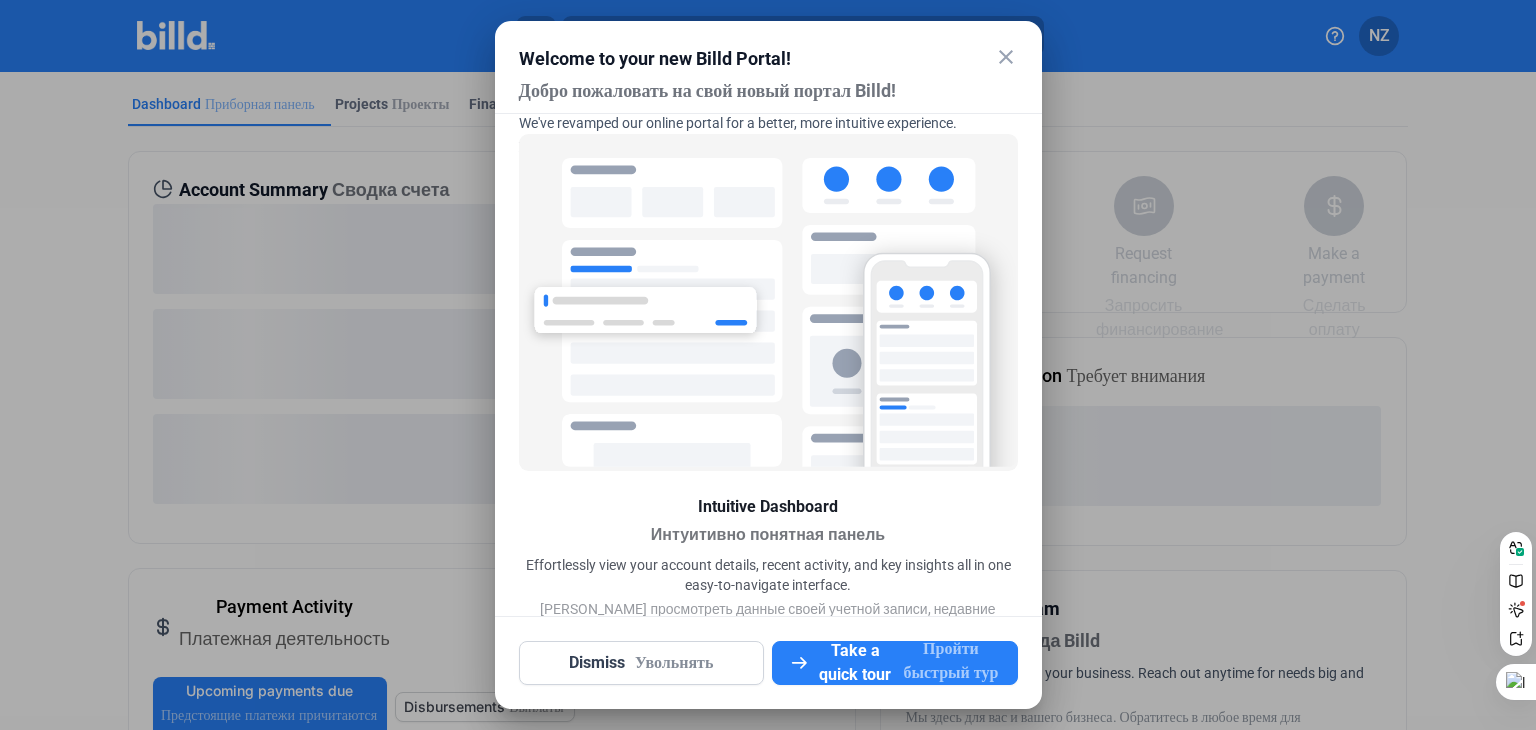 checkbox on "true" 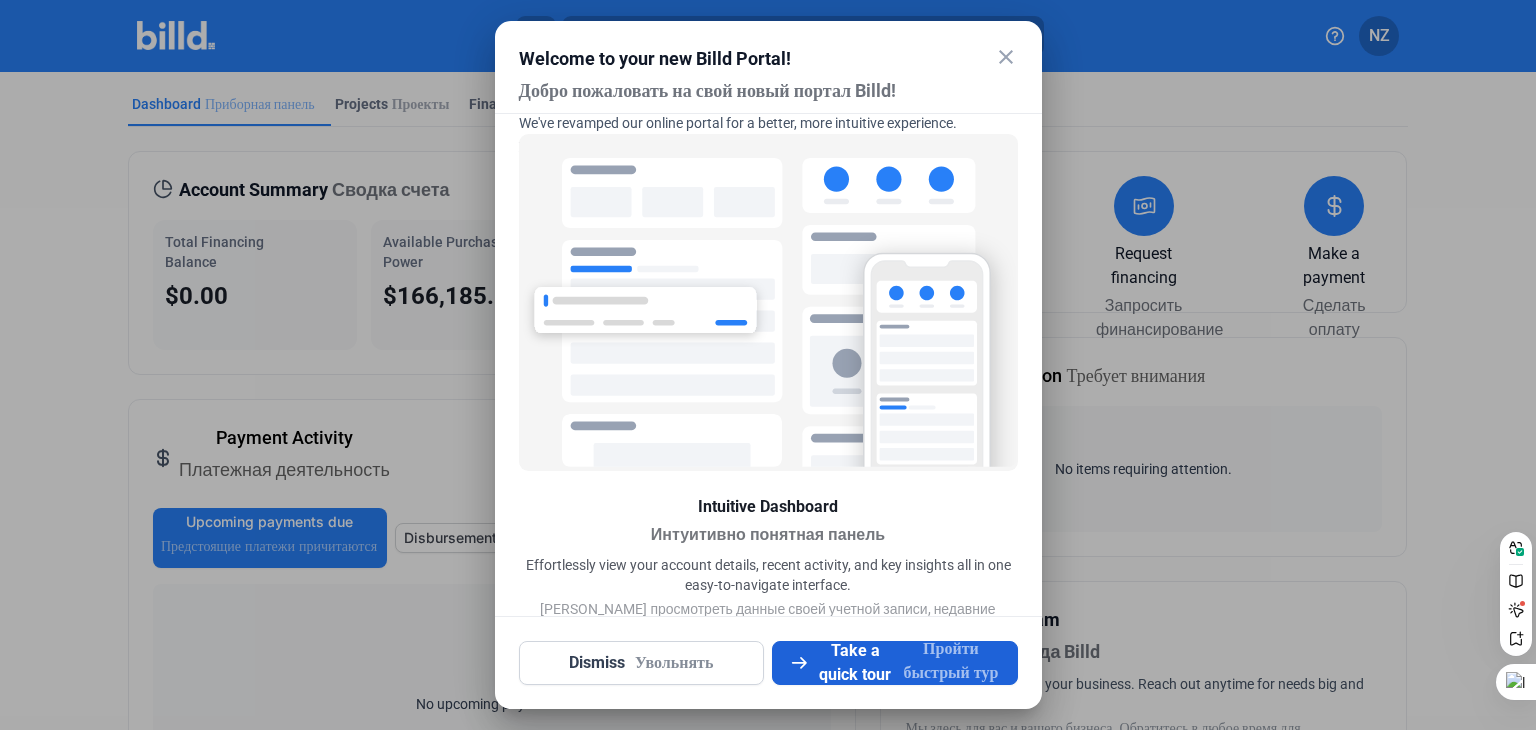 scroll, scrollTop: 0, scrollLeft: 0, axis: both 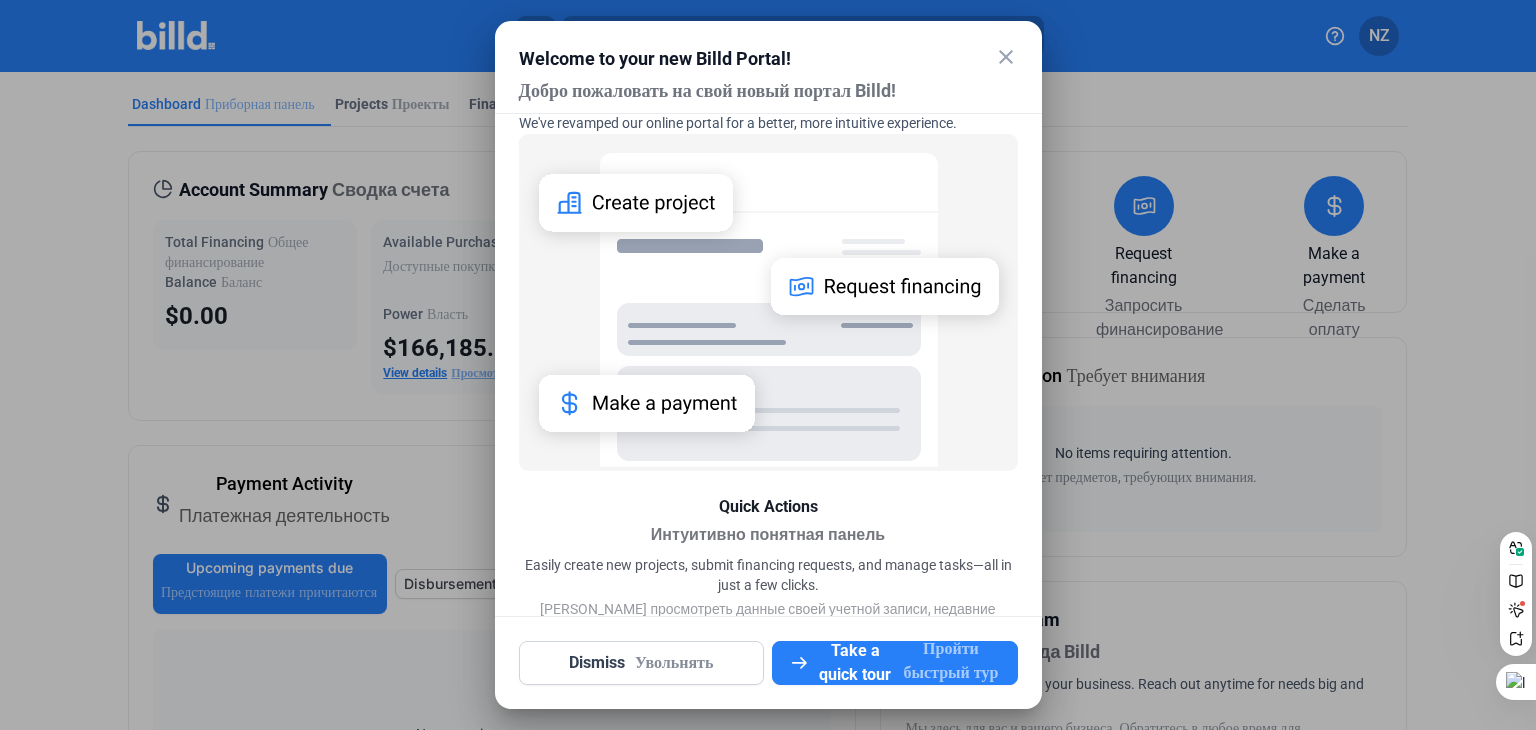 click on "close" at bounding box center [1006, 57] 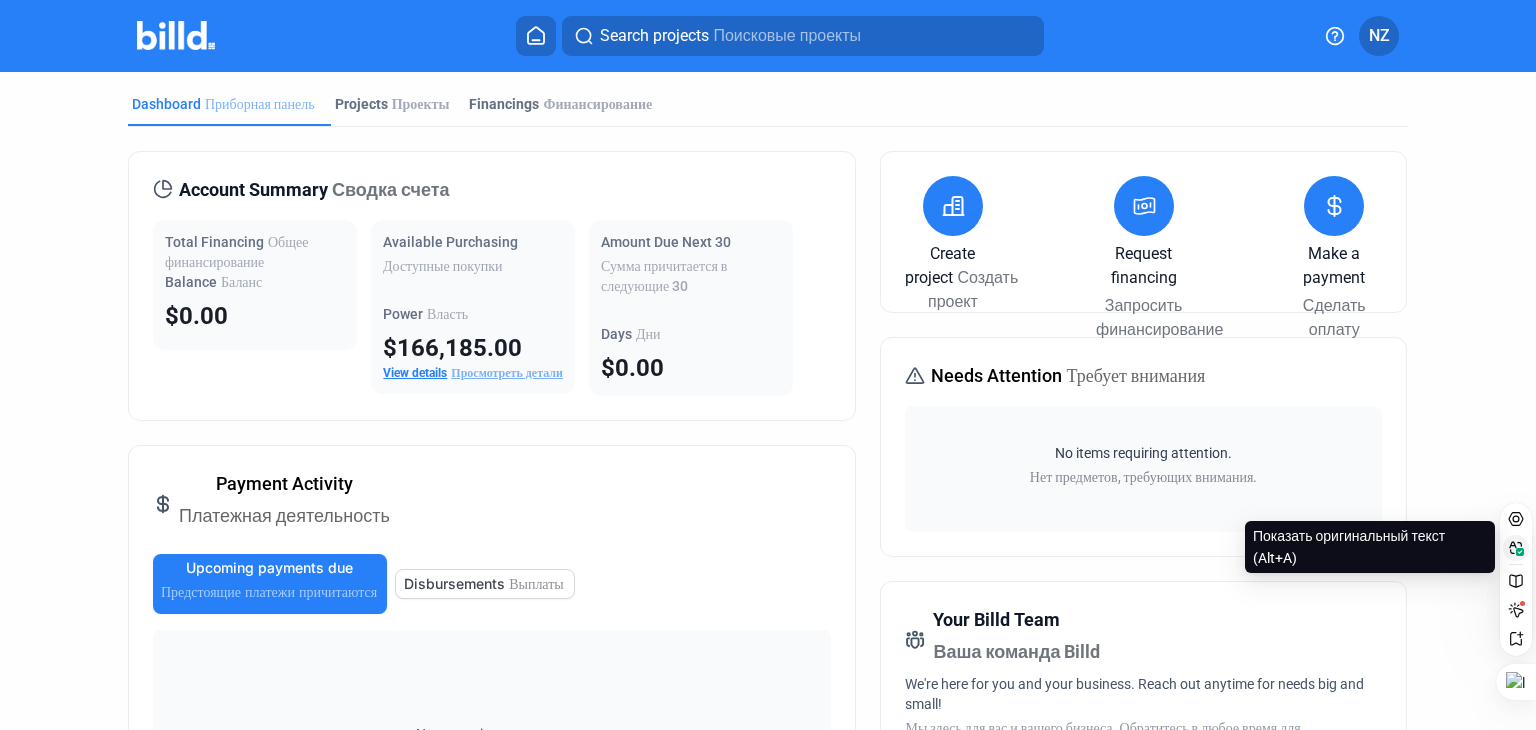 click at bounding box center (1516, 548) 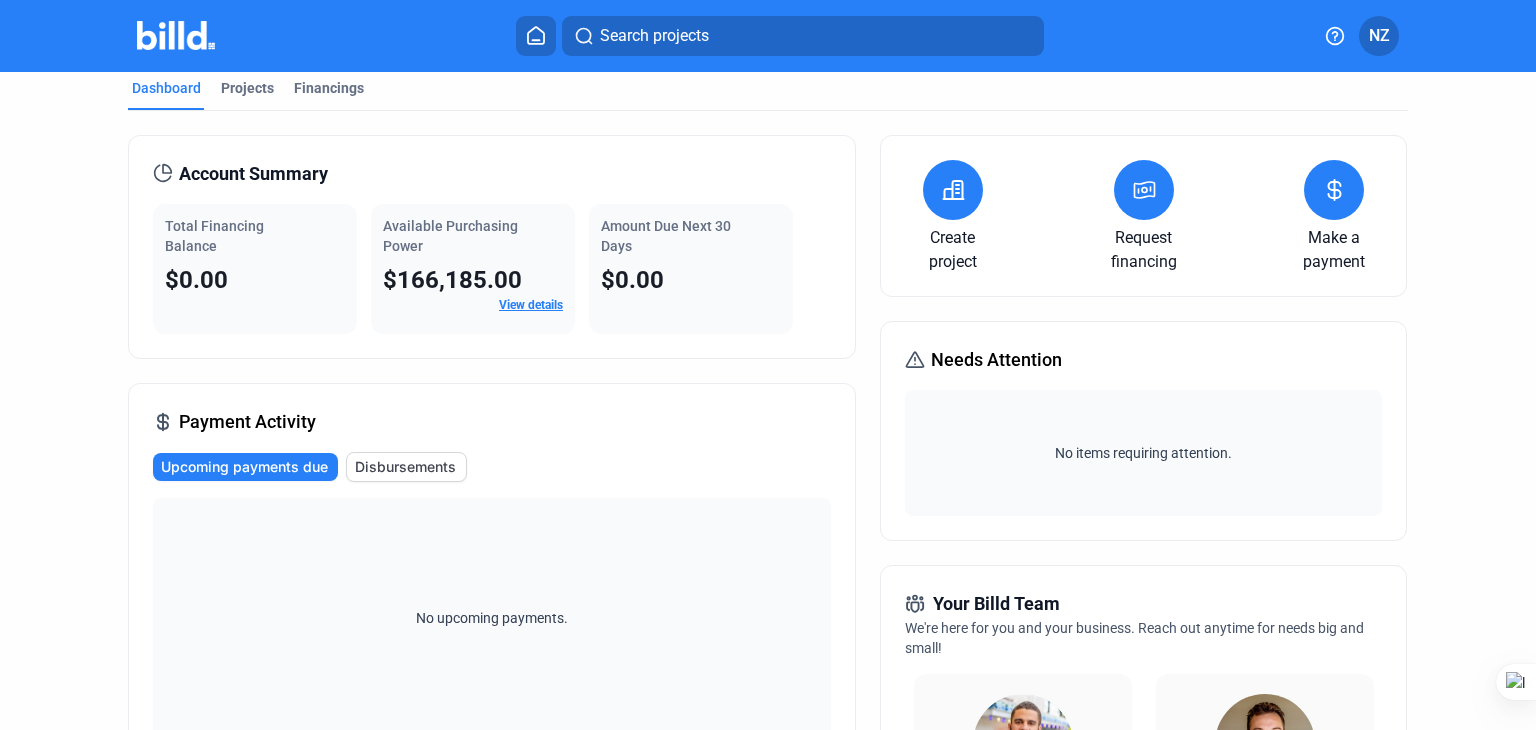 scroll, scrollTop: 0, scrollLeft: 0, axis: both 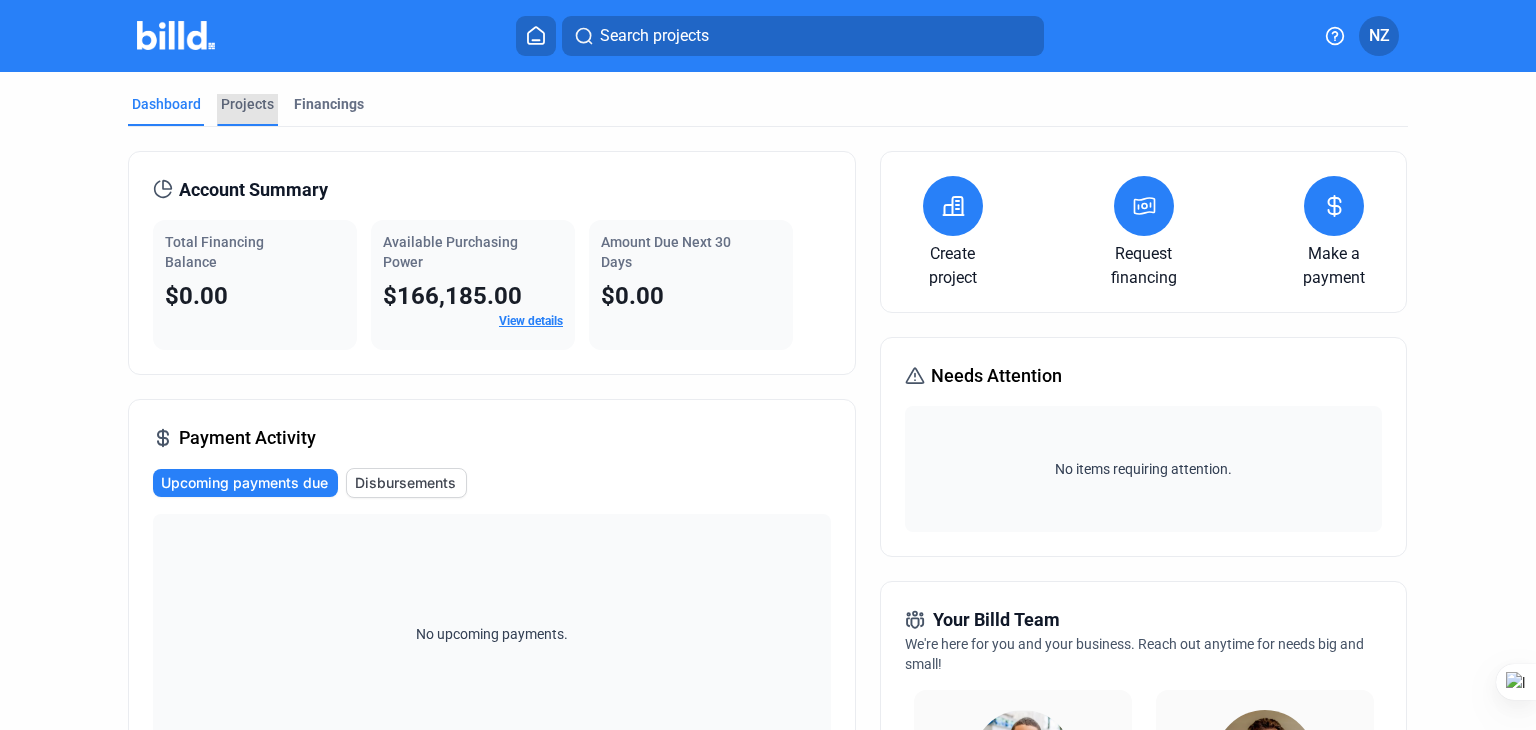 click on "Projects" at bounding box center [247, 104] 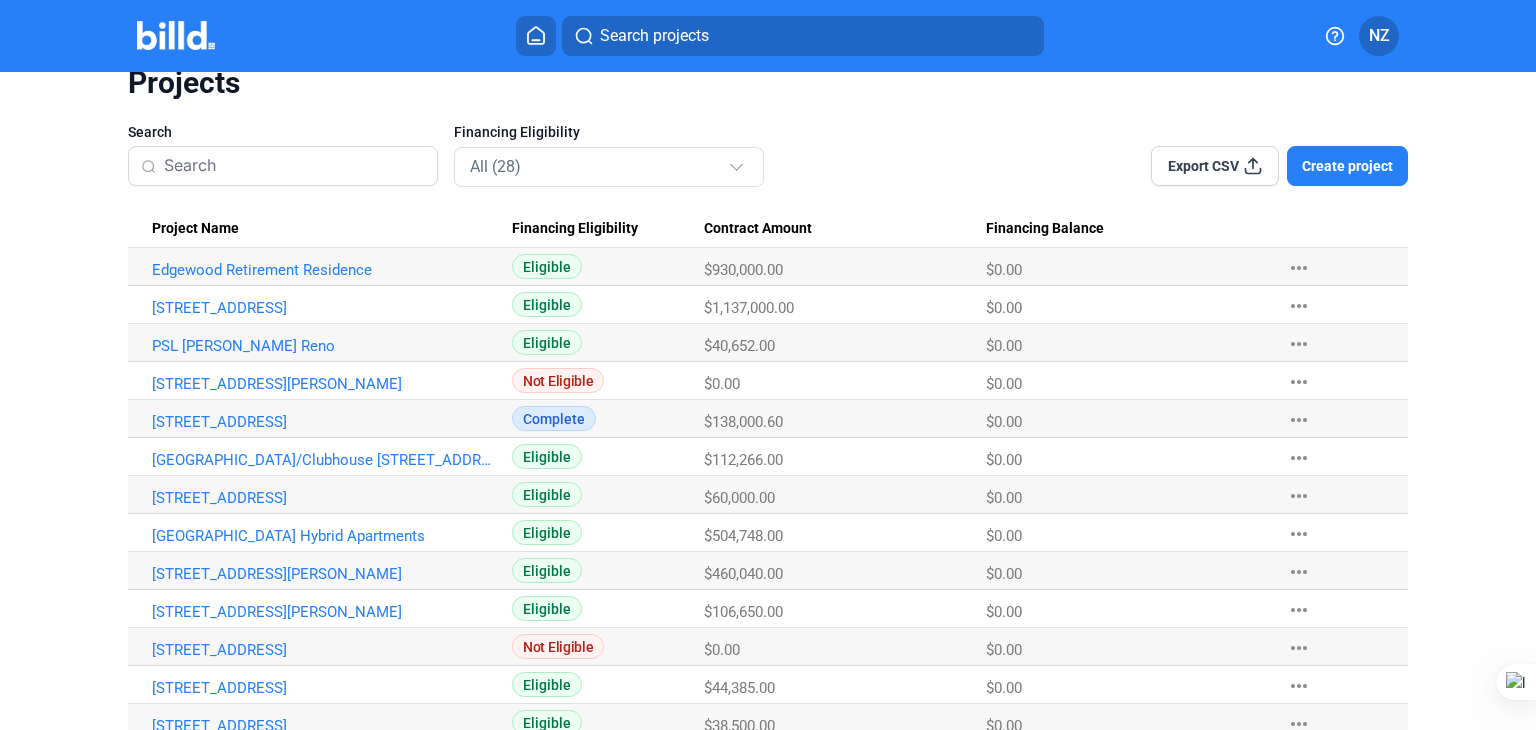 scroll, scrollTop: 0, scrollLeft: 0, axis: both 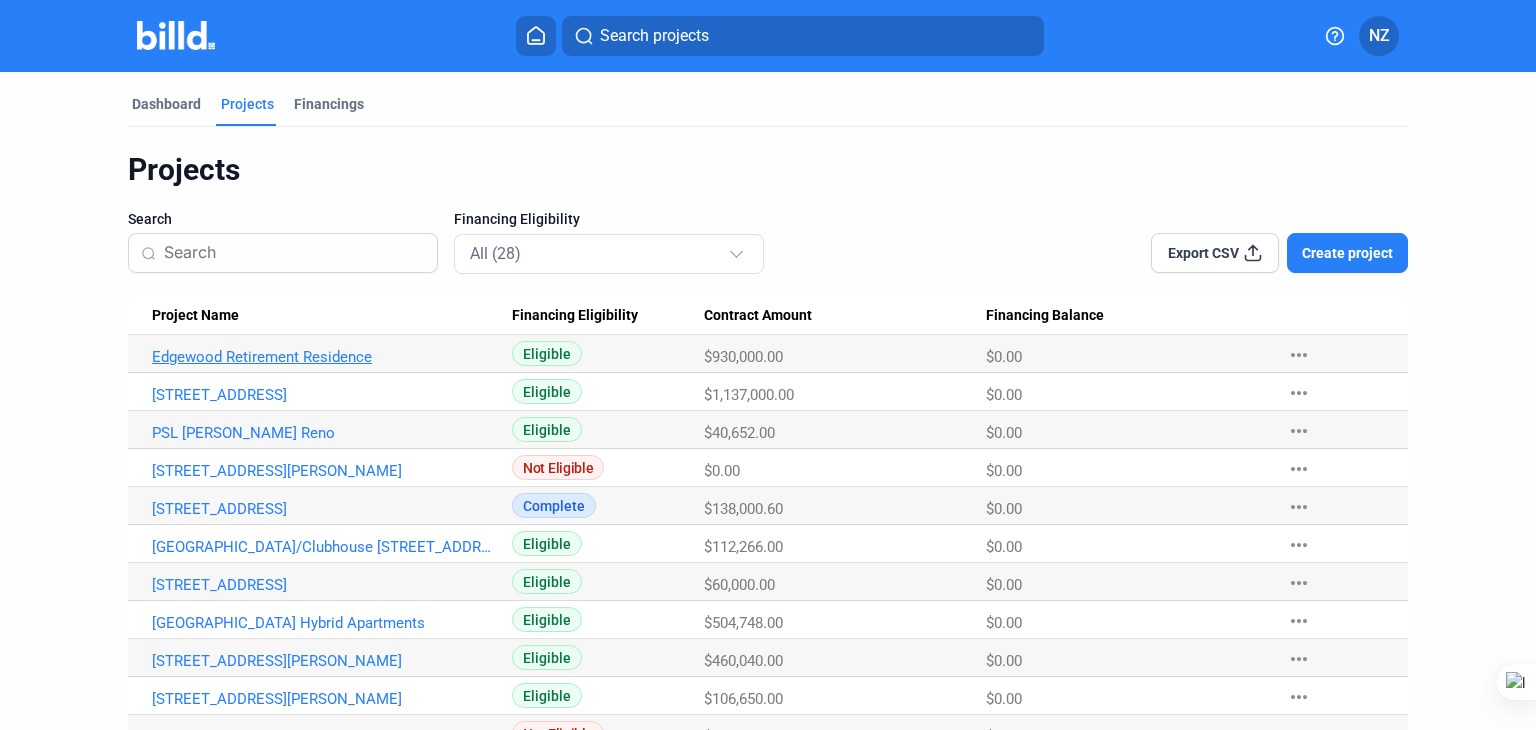 click on "Edgewood Retirement Residence" at bounding box center (325, 357) 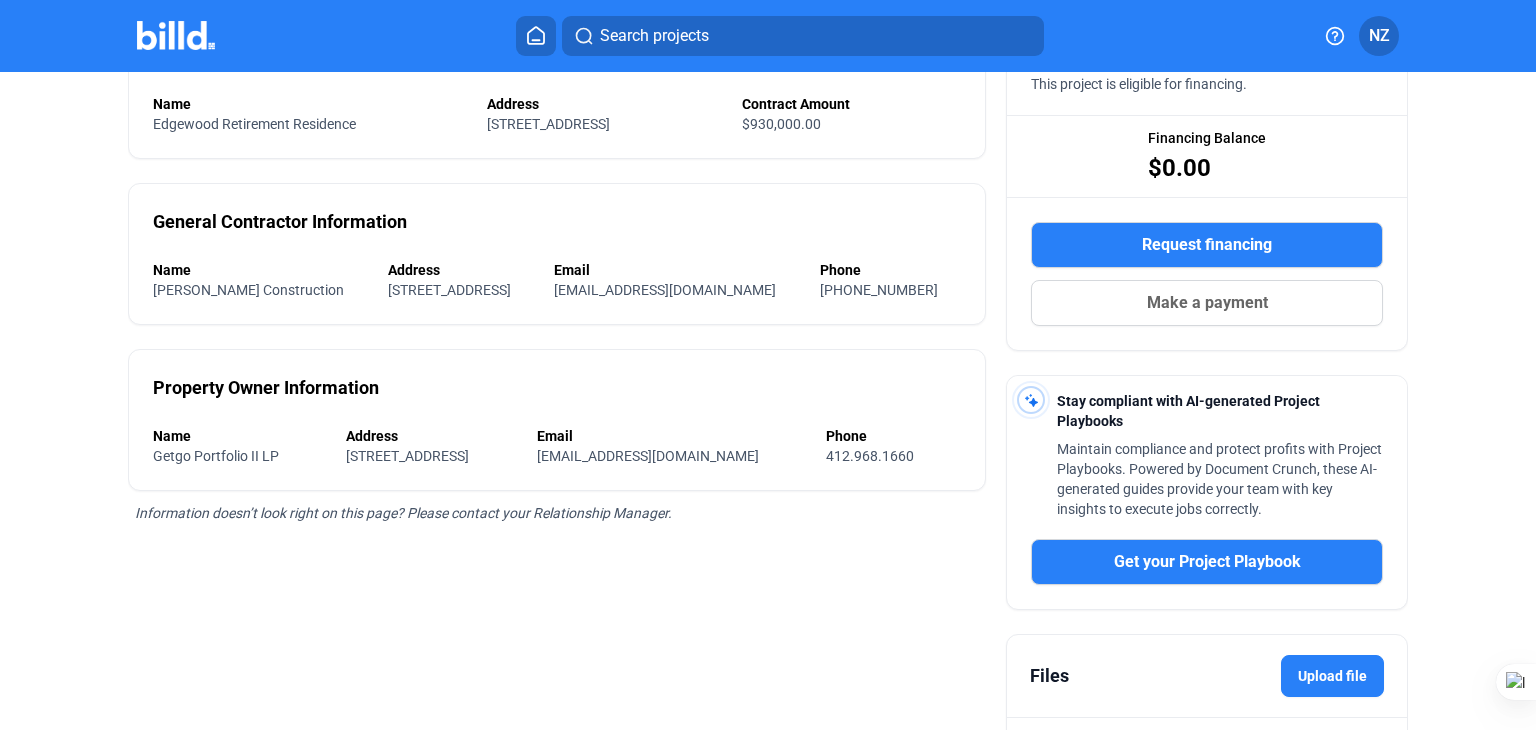 scroll, scrollTop: 0, scrollLeft: 0, axis: both 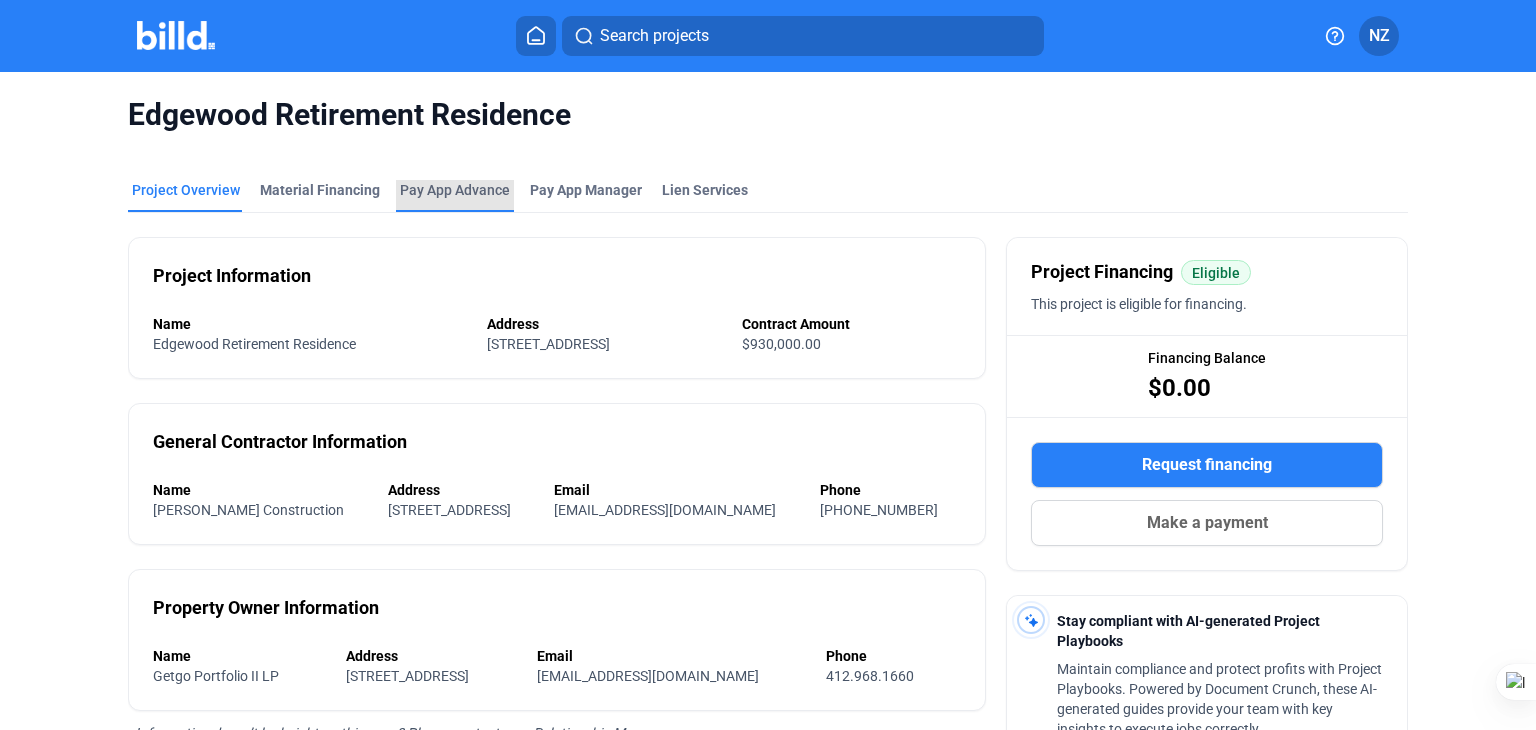 click on "Pay App Advance" at bounding box center (455, 190) 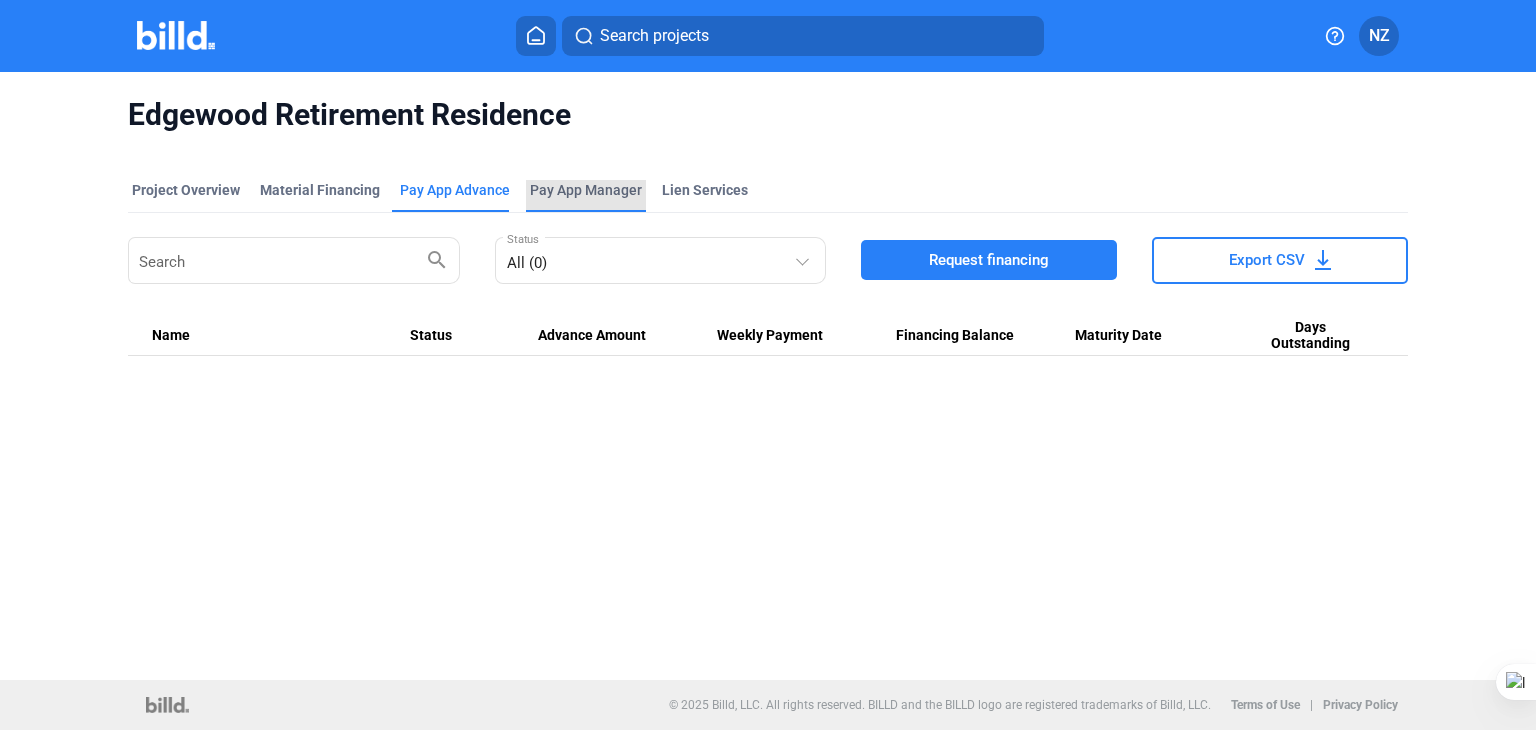 click on "Pay App Manager" at bounding box center [586, 190] 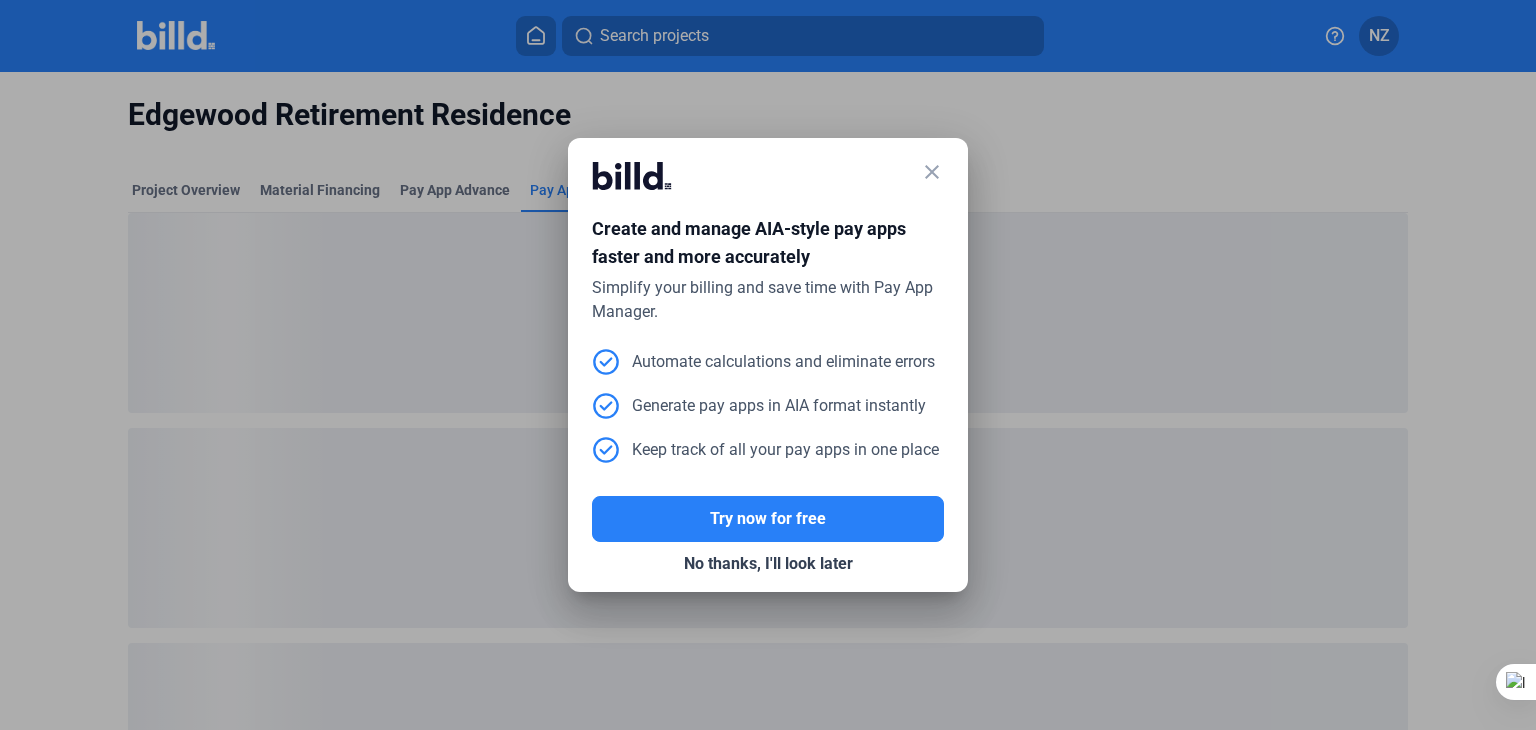 click on "close" at bounding box center (932, 172) 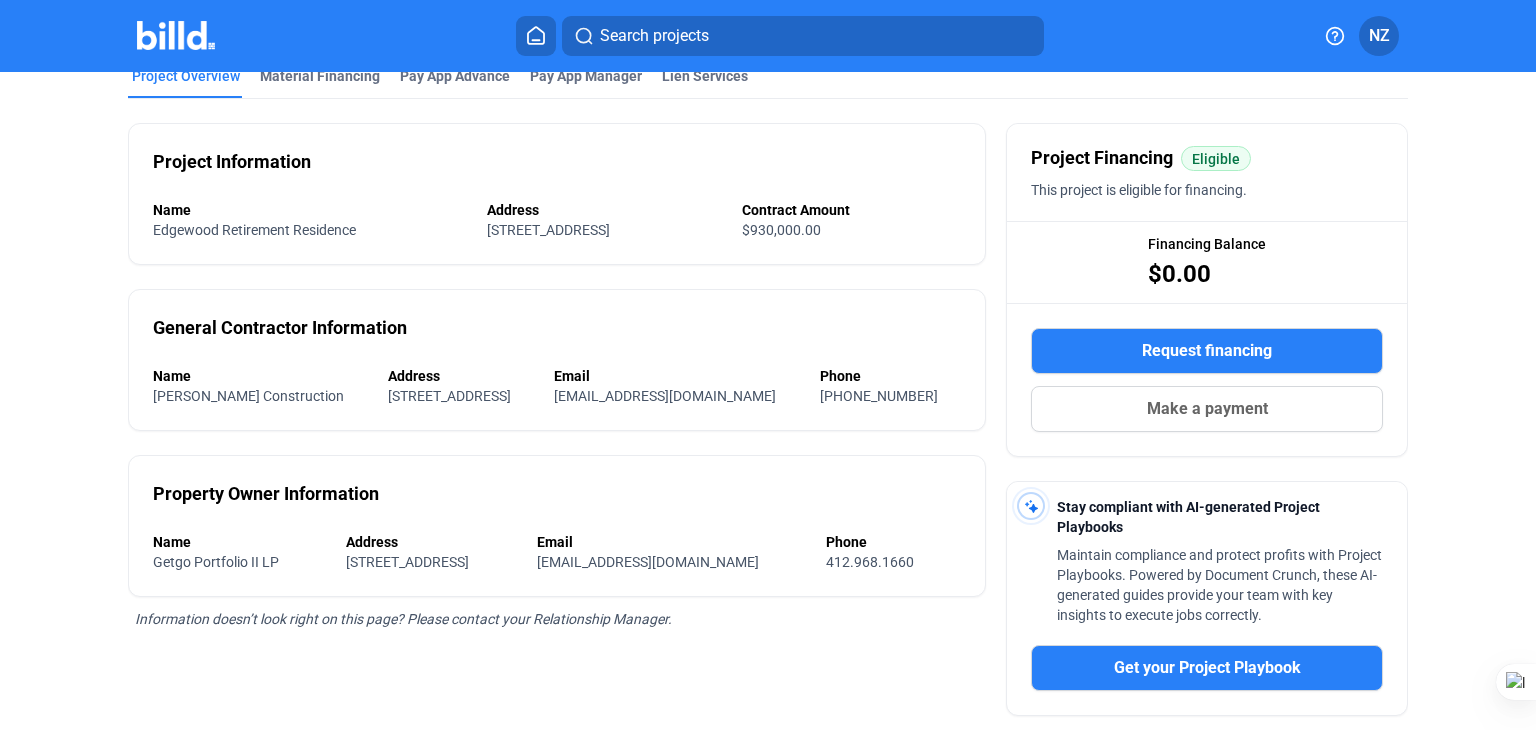 scroll, scrollTop: 0, scrollLeft: 0, axis: both 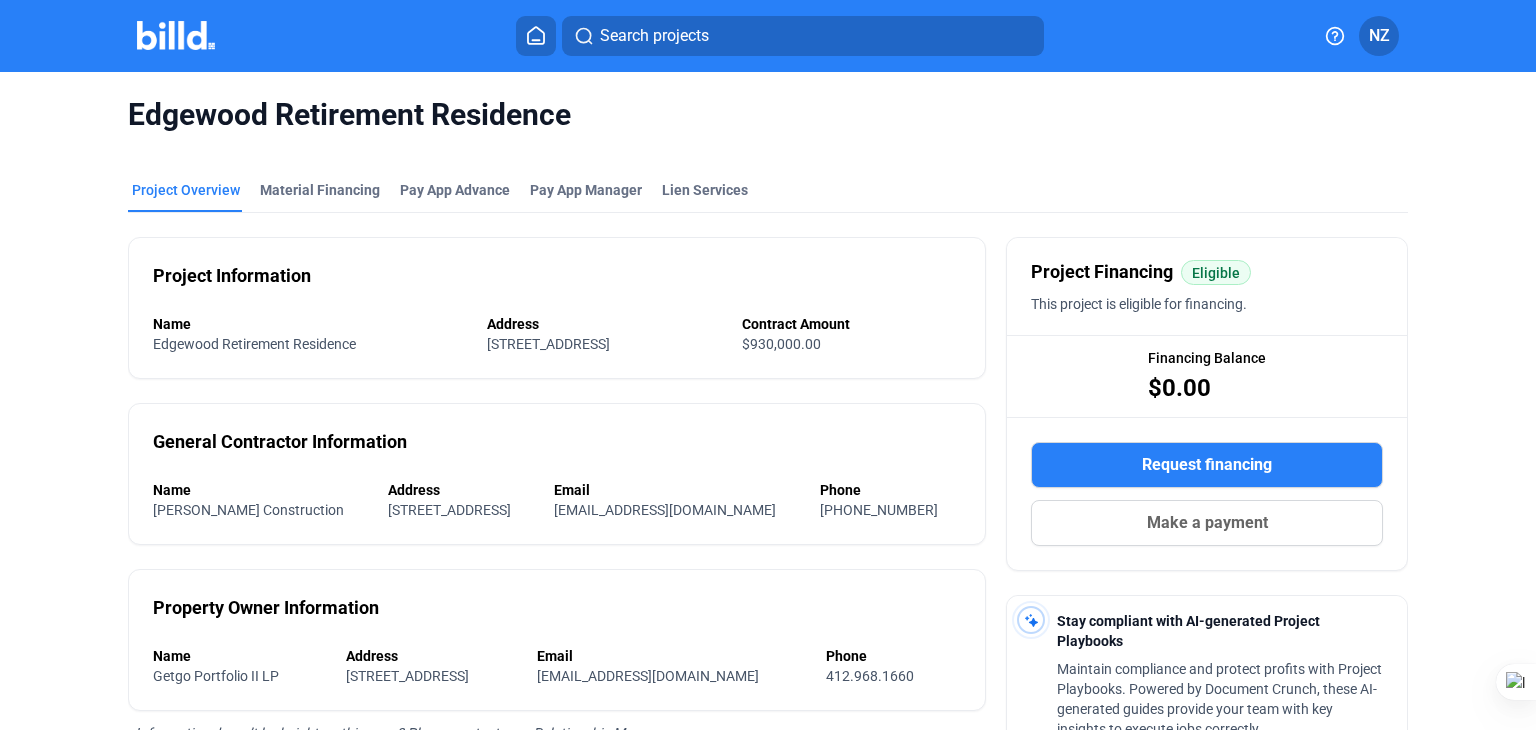 click at bounding box center (536, 36) 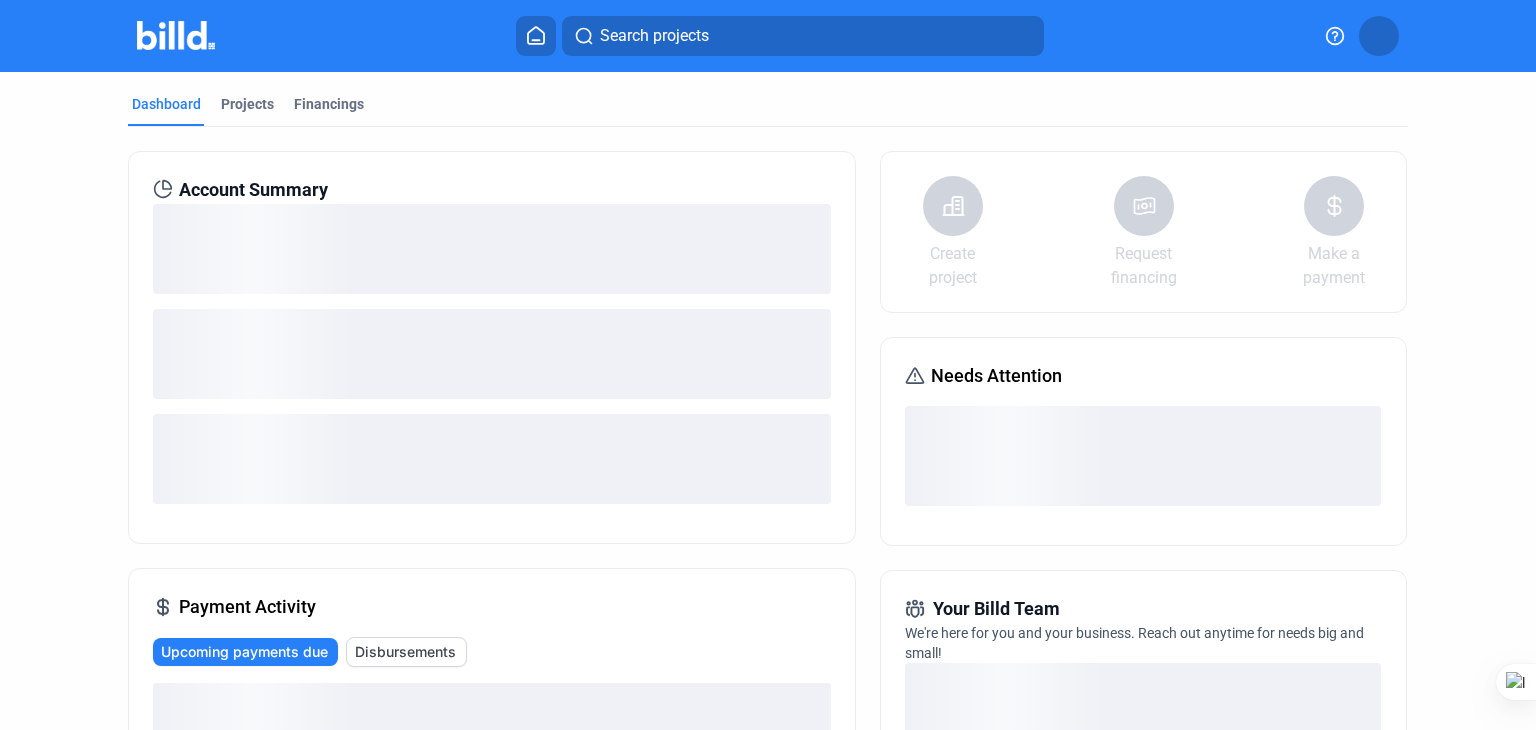 click 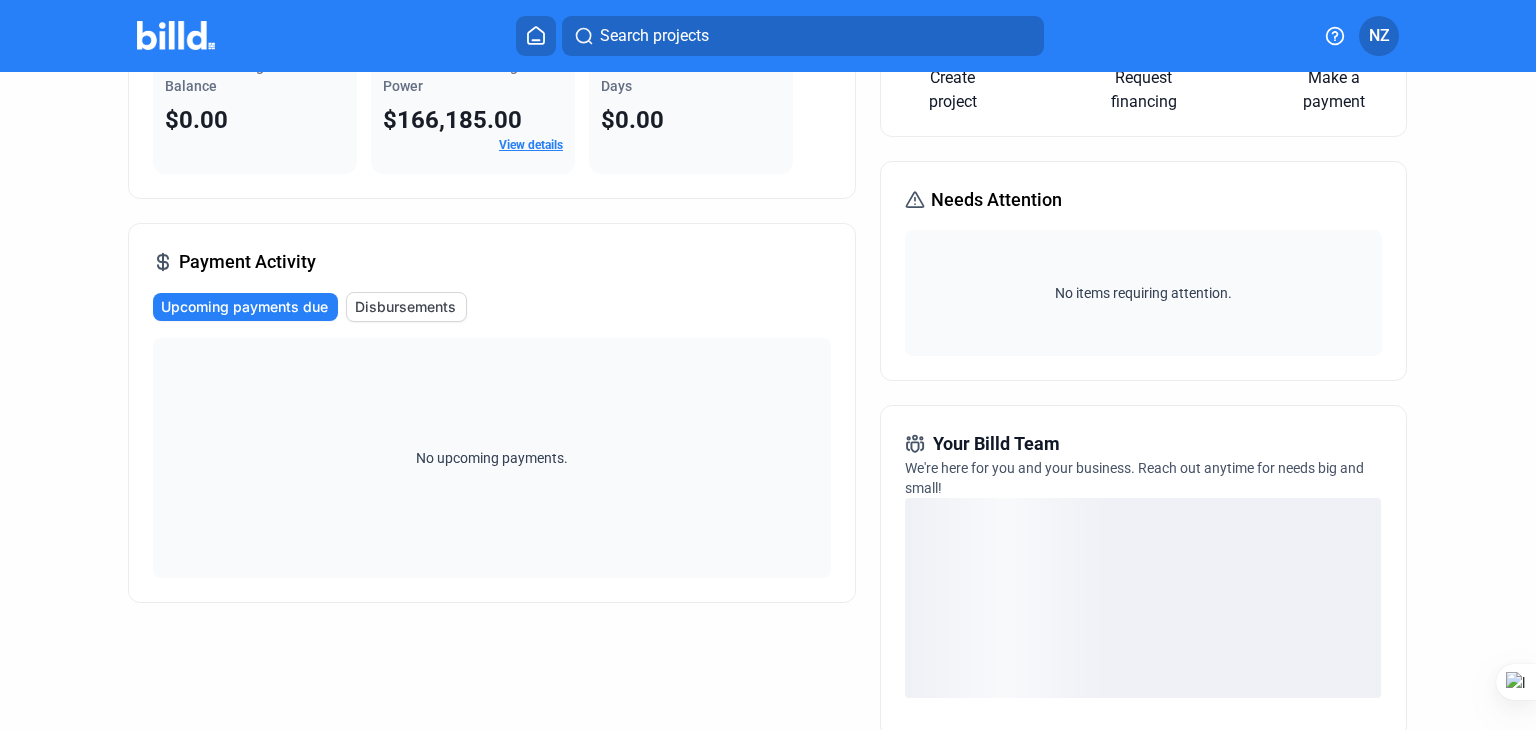 scroll, scrollTop: 179, scrollLeft: 0, axis: vertical 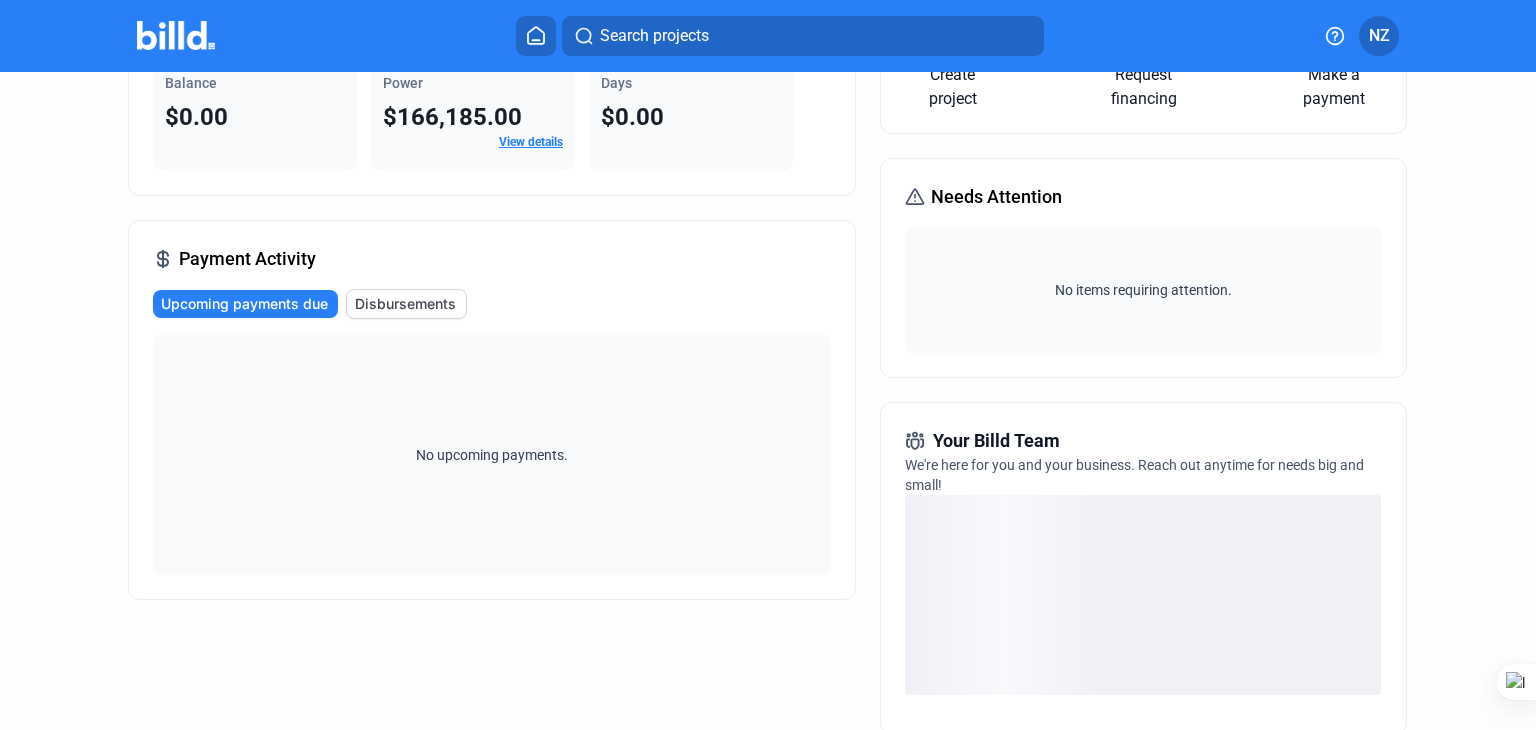 click on "Disbursements" 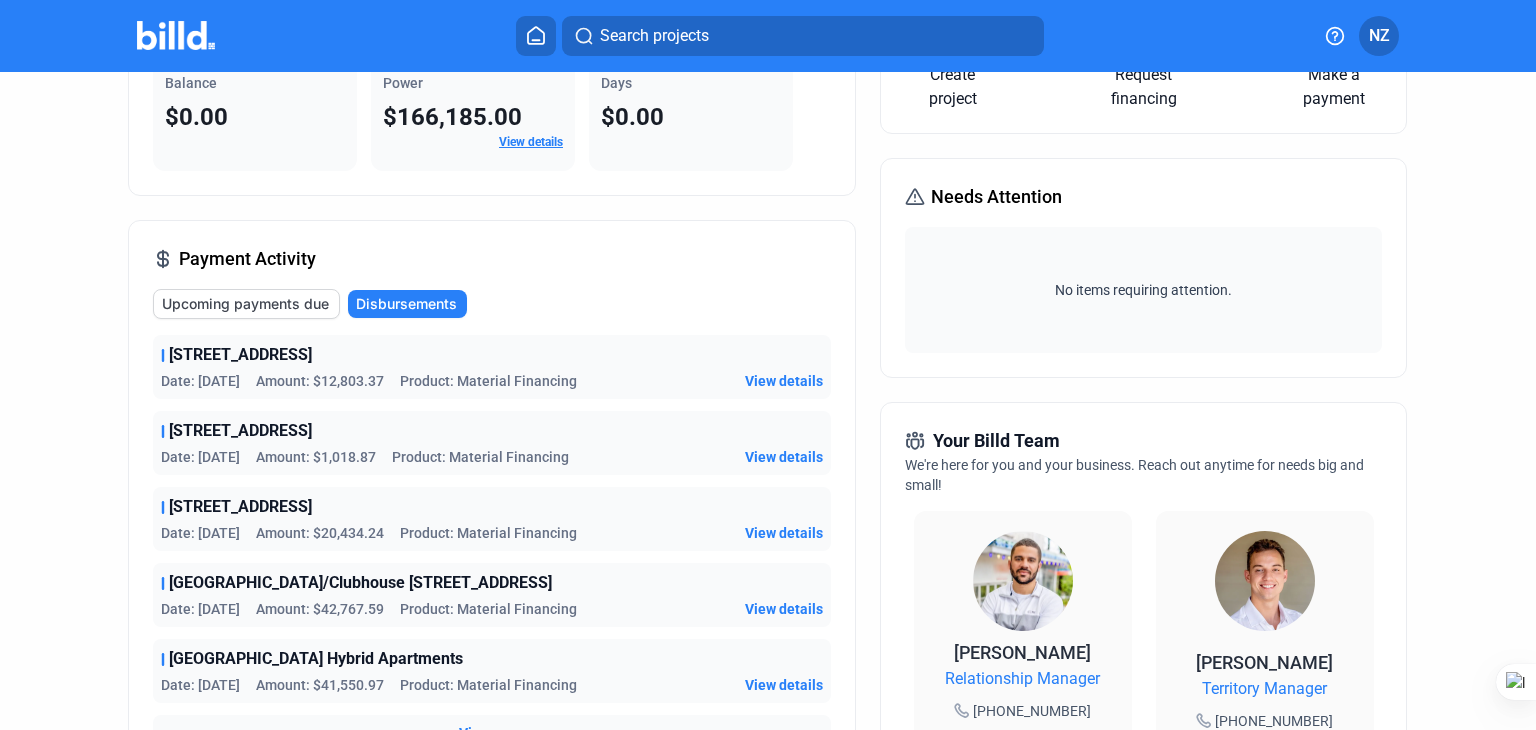 click on "View details" 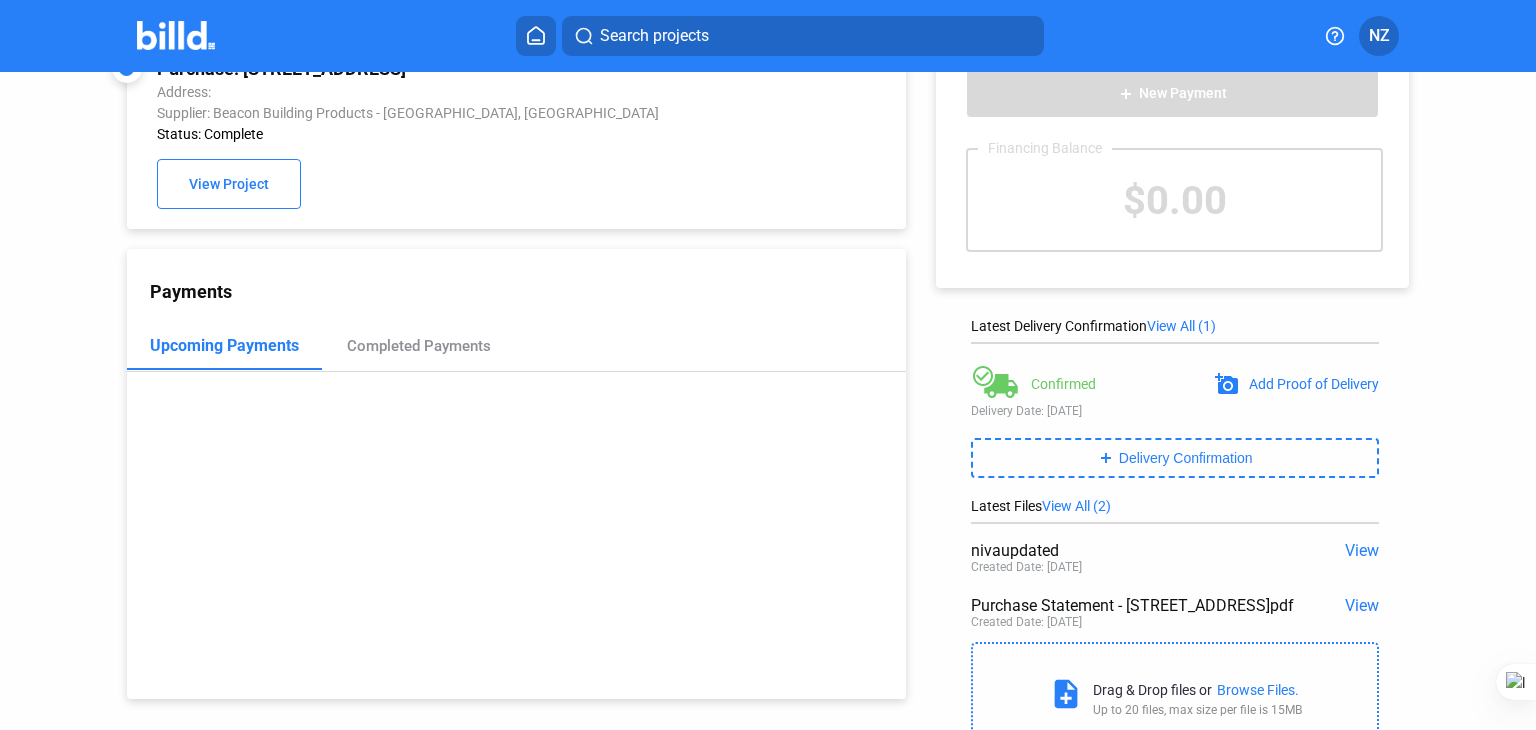scroll, scrollTop: 131, scrollLeft: 0, axis: vertical 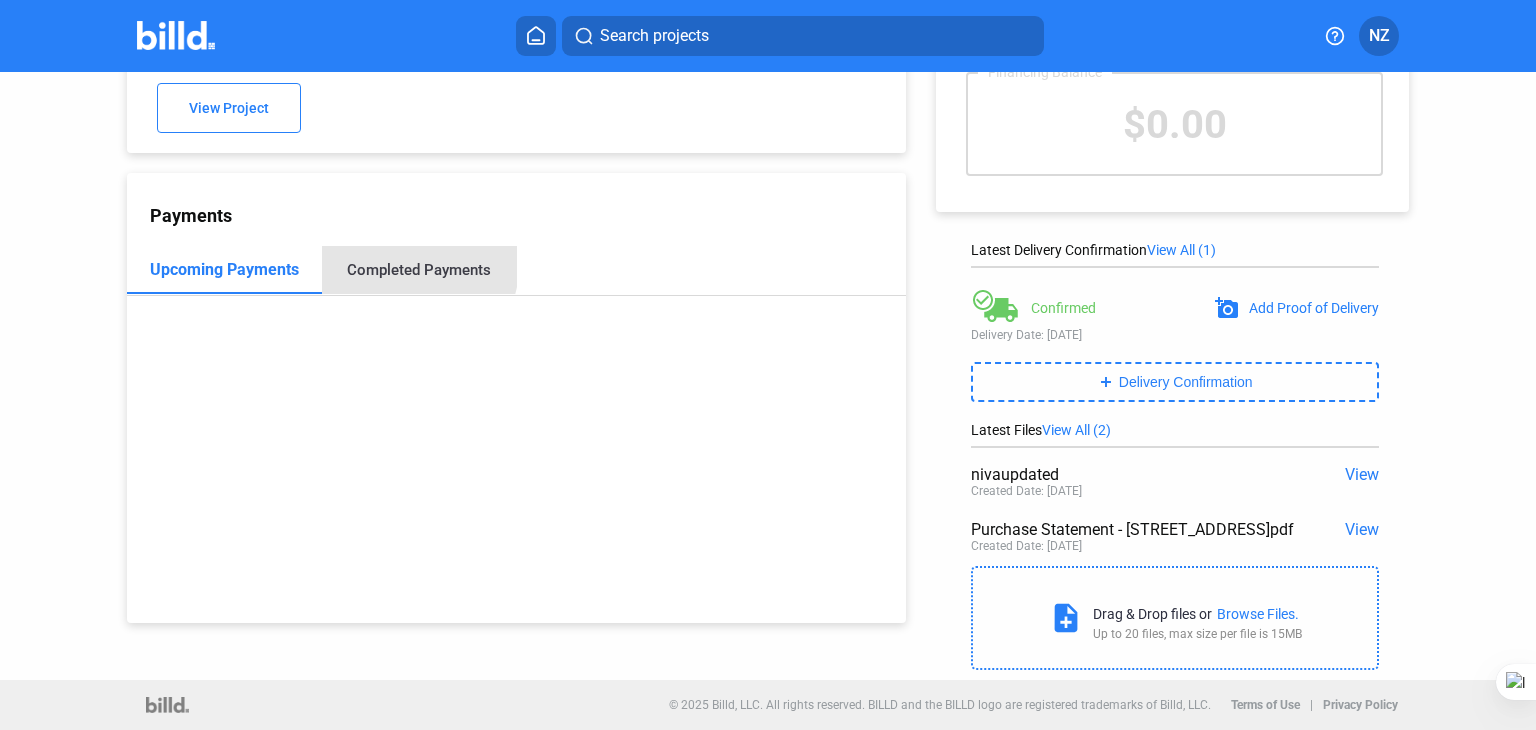 click on "Completed Payments" at bounding box center (419, 270) 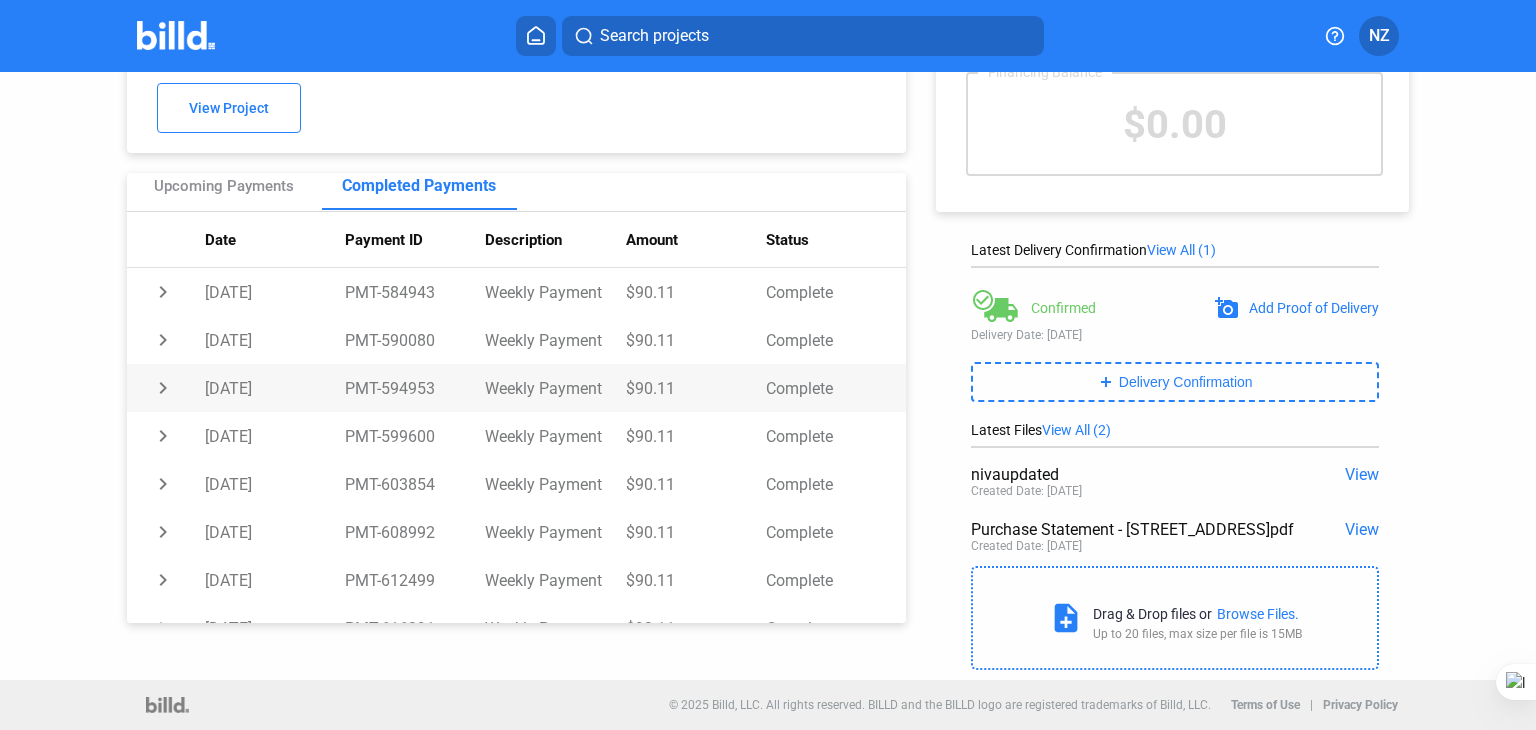 scroll, scrollTop: 0, scrollLeft: 0, axis: both 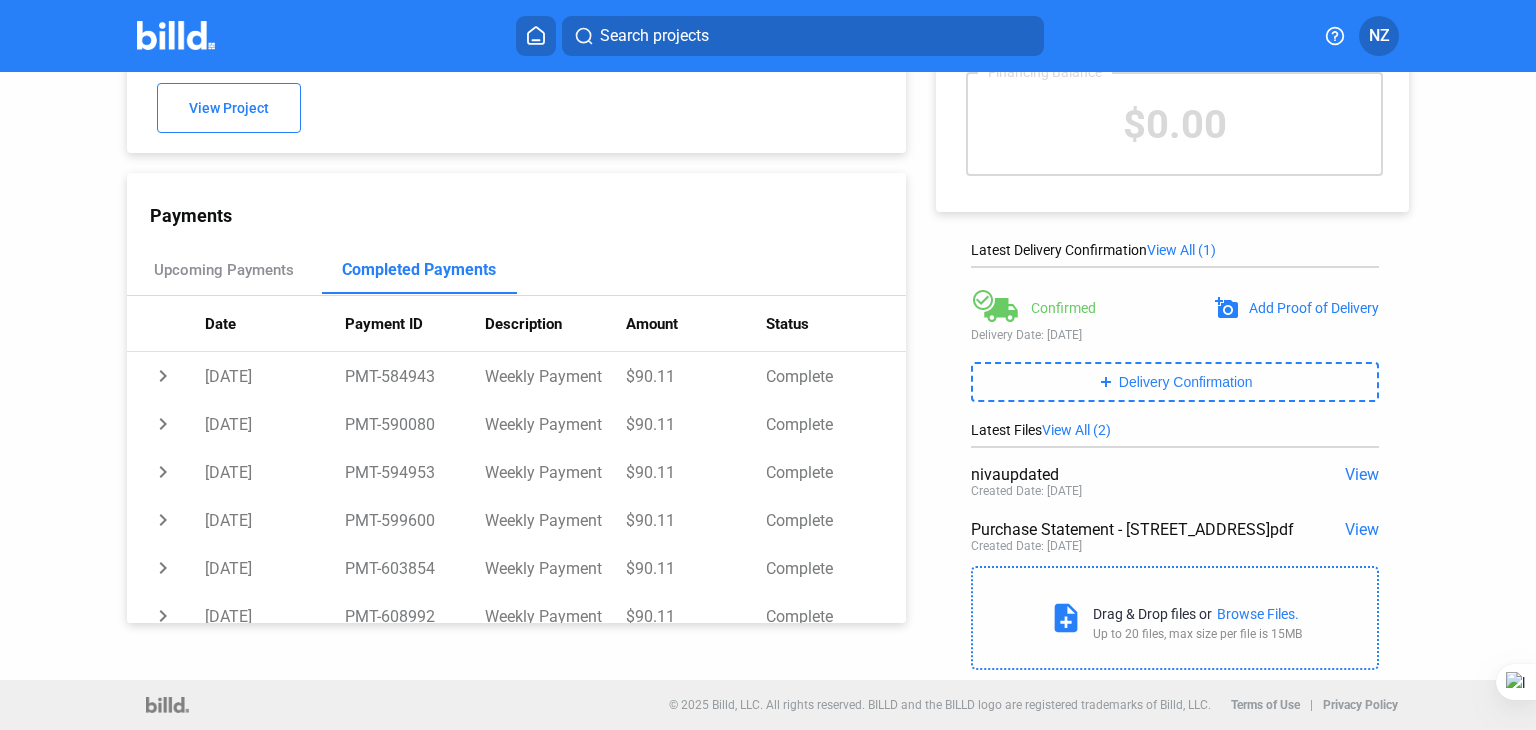 click on "NZ" 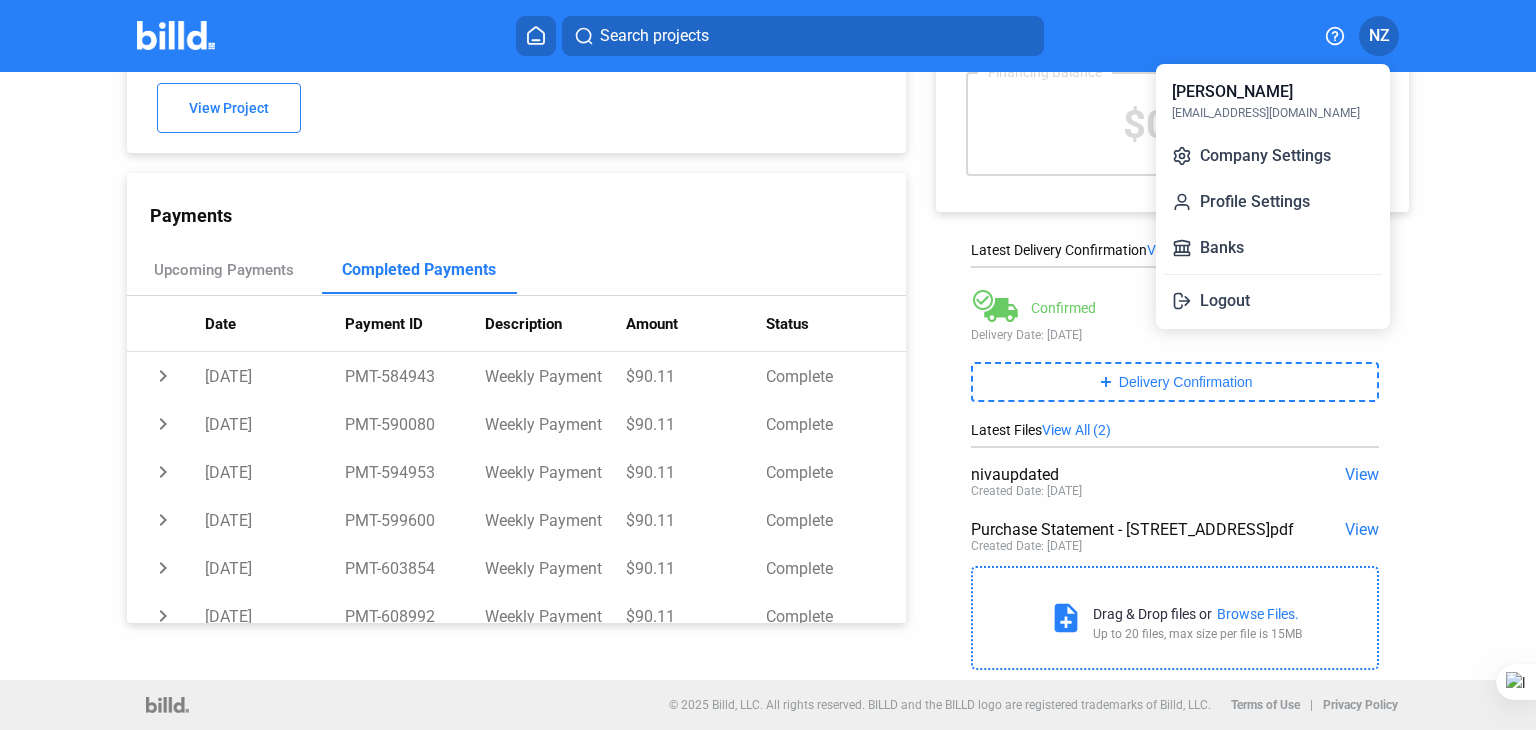 click on "[PERSON_NAME]  [EMAIL_ADDRESS][DOMAIN_NAME]" at bounding box center [1273, 101] 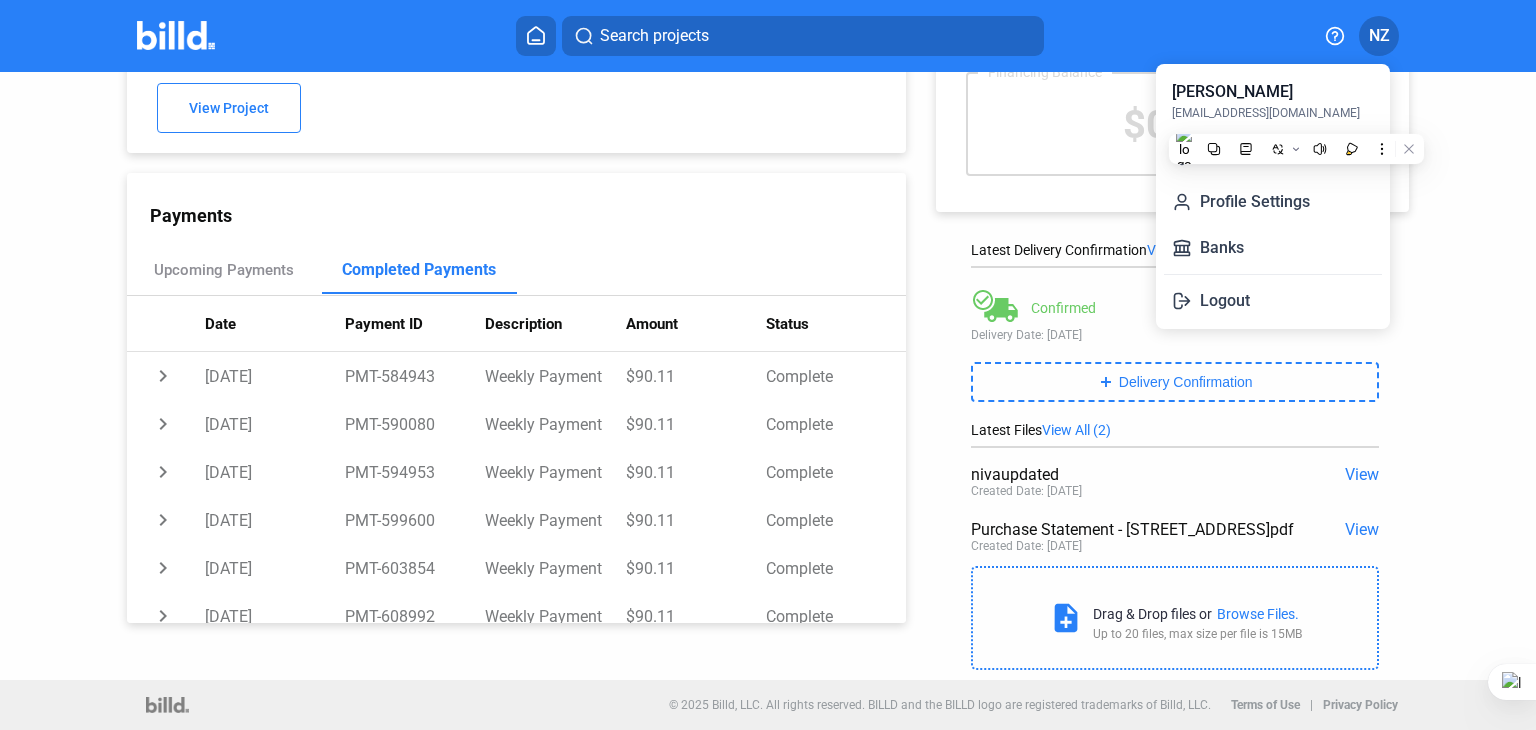 copy on "[EMAIL_ADDRESS][DOMAIN_NAME]" 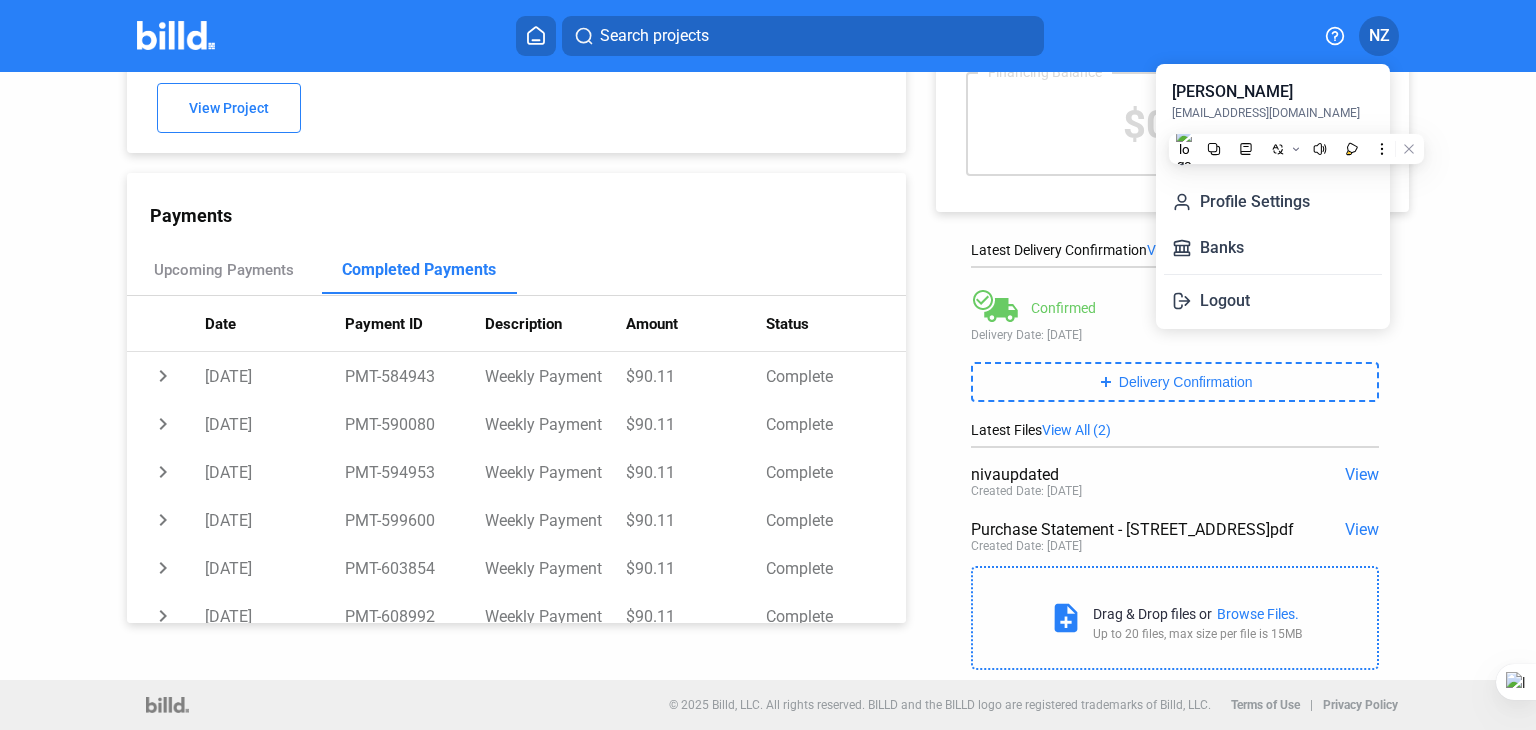 click at bounding box center (768, 365) 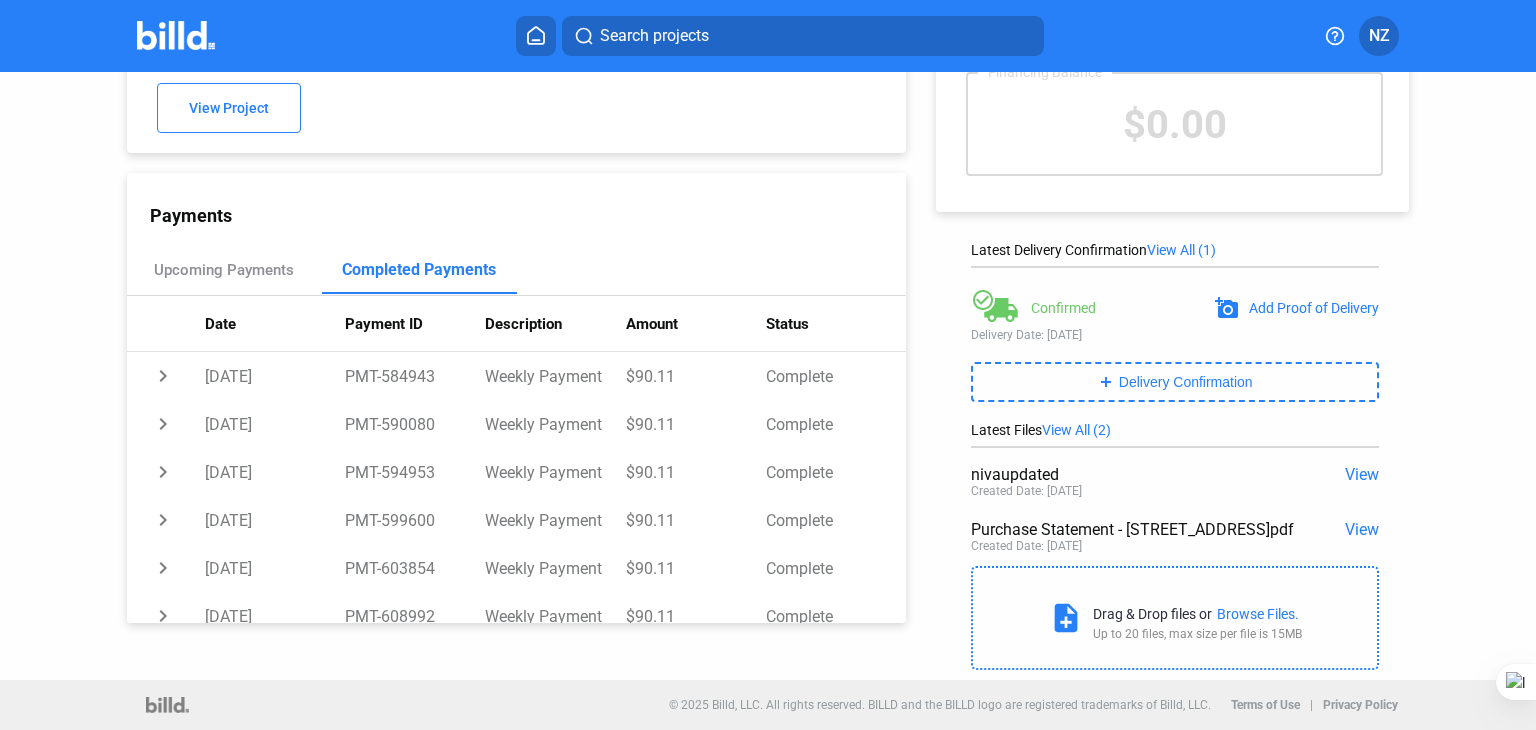 click on "NZ" 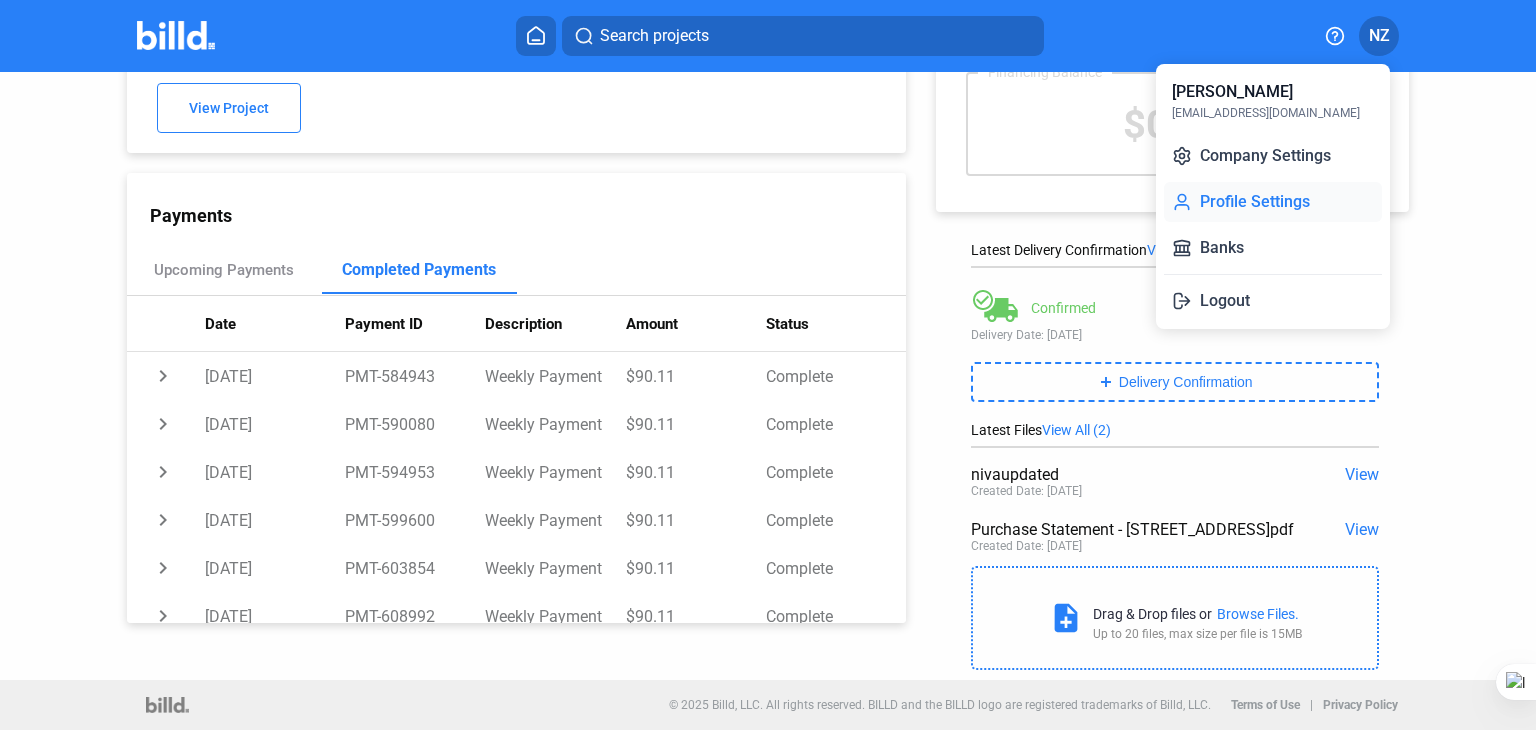 click on "Profile Settings" at bounding box center (1273, 202) 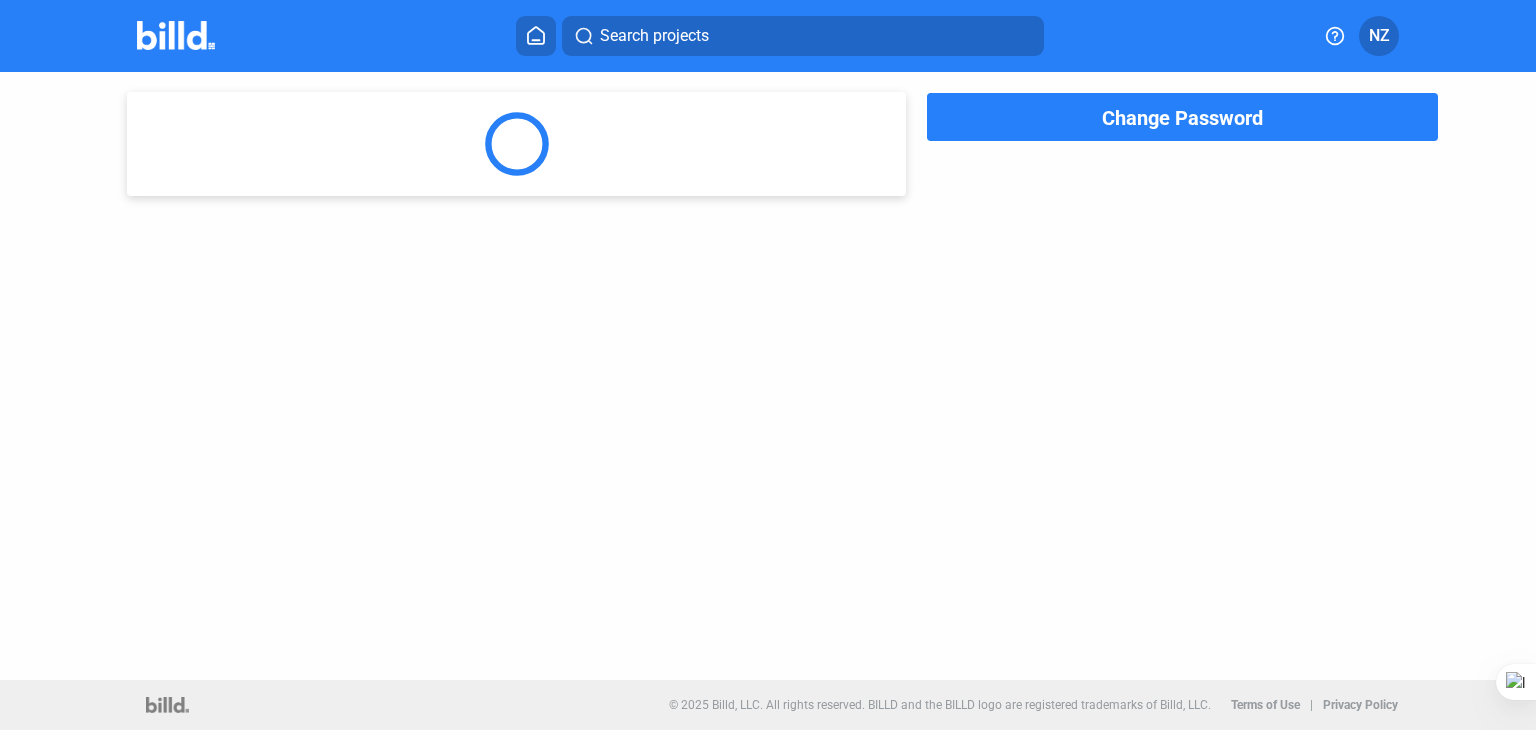 scroll, scrollTop: 0, scrollLeft: 0, axis: both 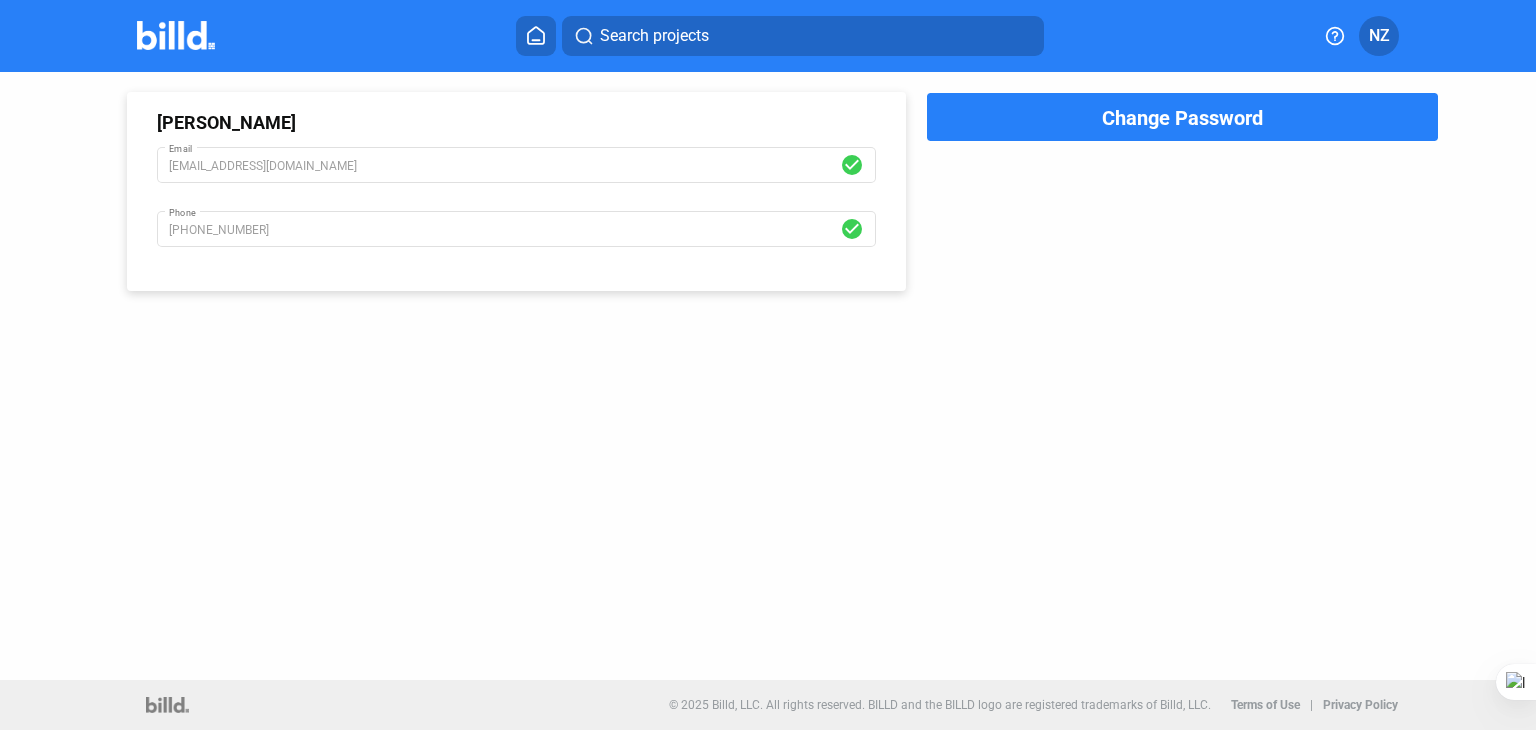 click on "[PERSON_NAME]  [EMAIL_ADDRESS][DOMAIN_NAME] Email check_circle [PHONE_NUMBER] Phone check_circle" 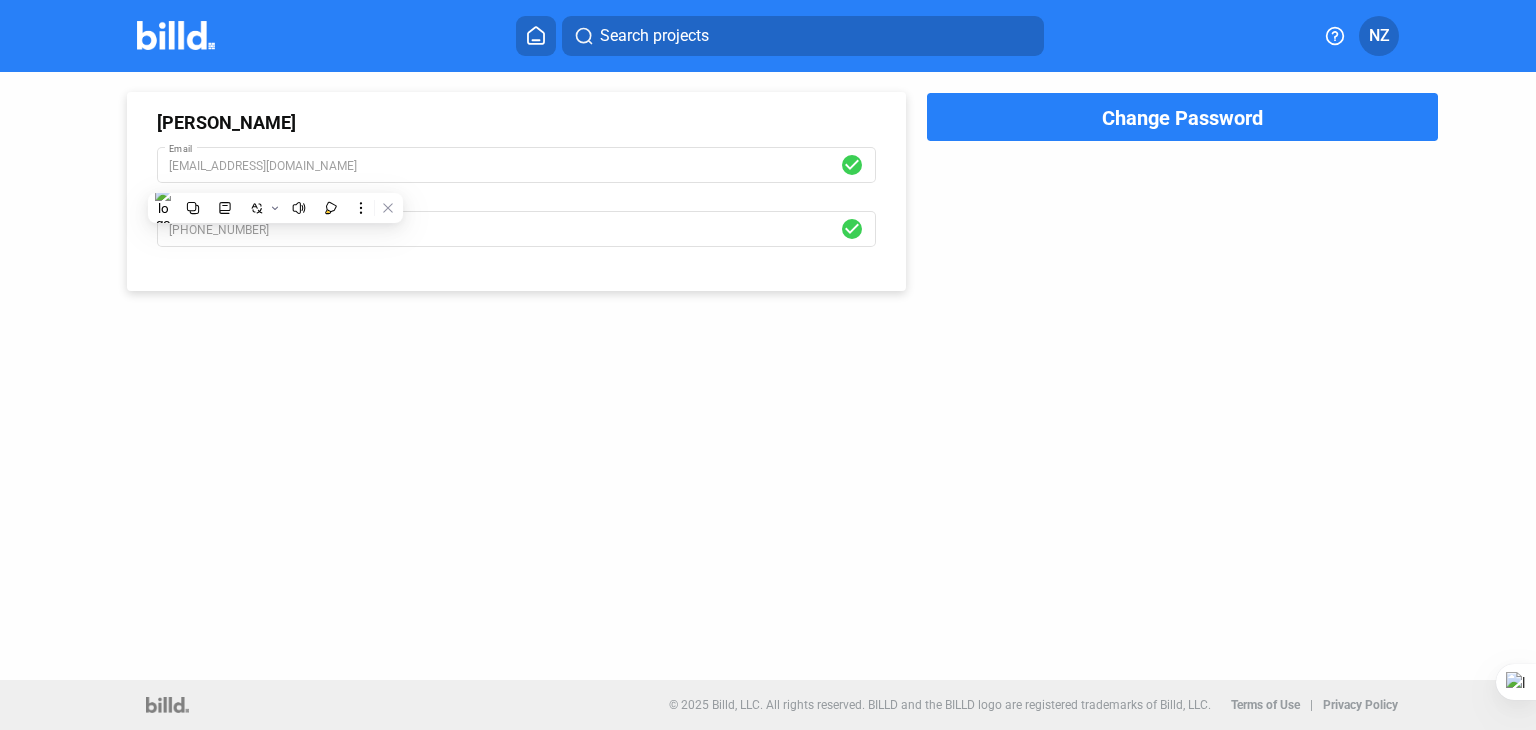 click on "[PERSON_NAME]  [EMAIL_ADDRESS][DOMAIN_NAME] Email check_circle [PHONE_NUMBER] Phone check_circle Change Password" 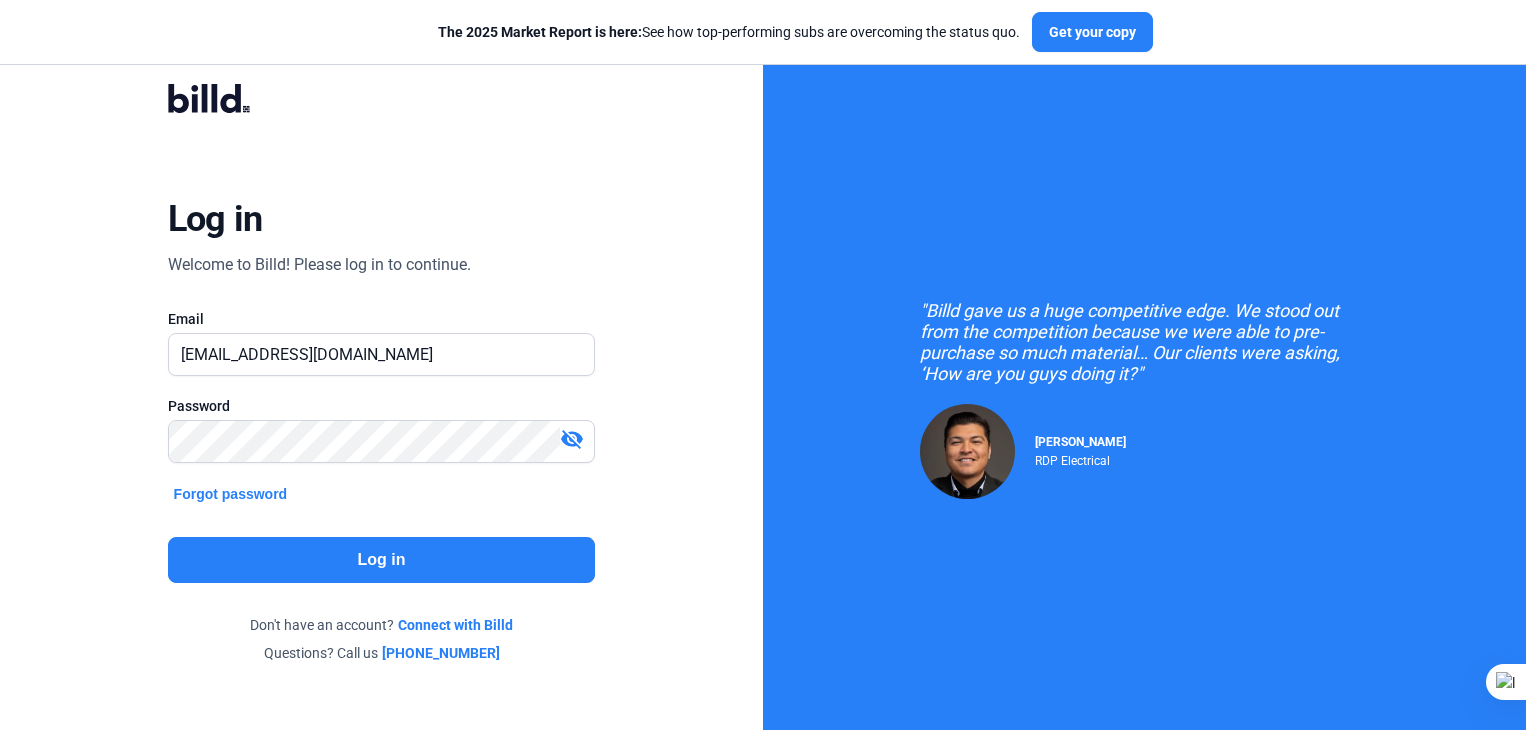 scroll, scrollTop: 0, scrollLeft: 0, axis: both 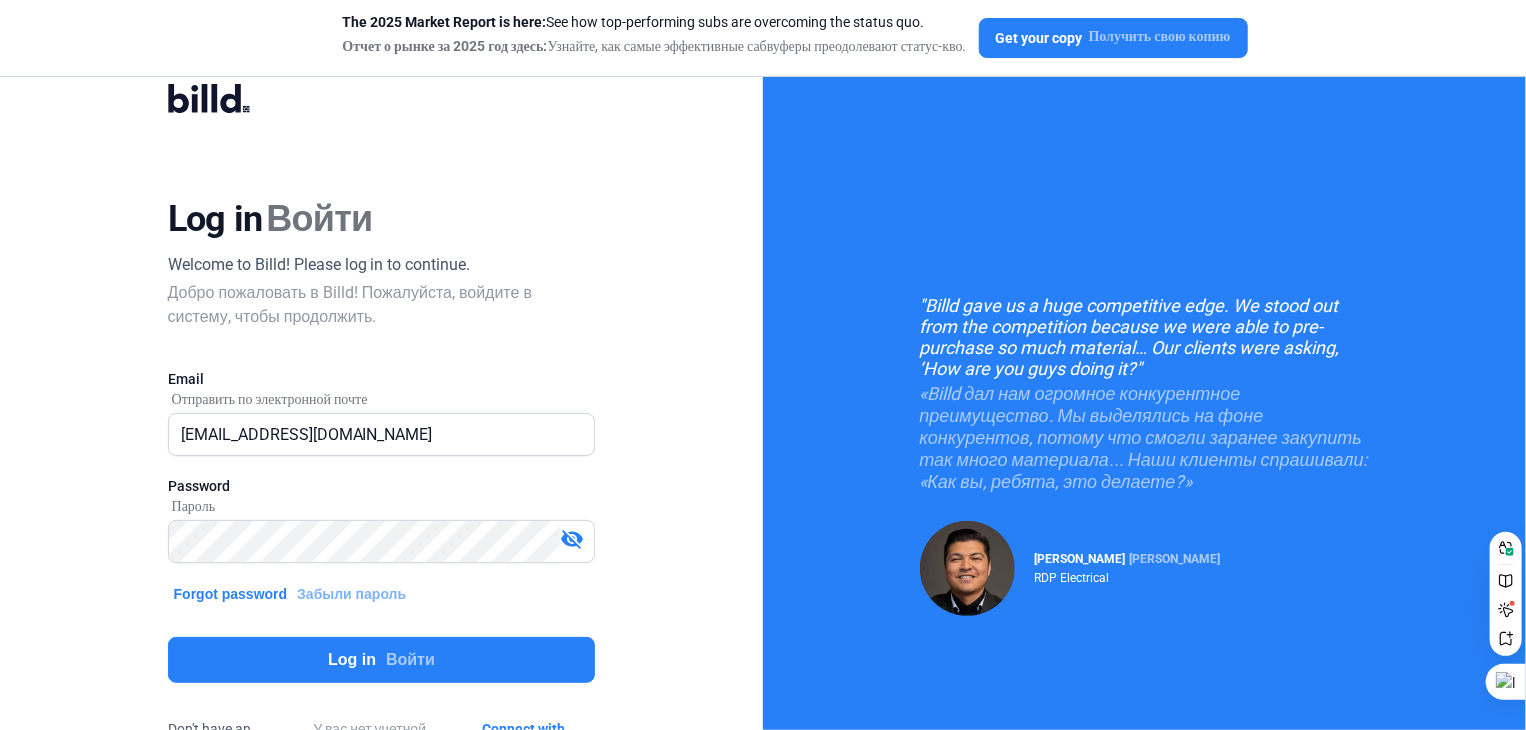 click at bounding box center [594, 434] 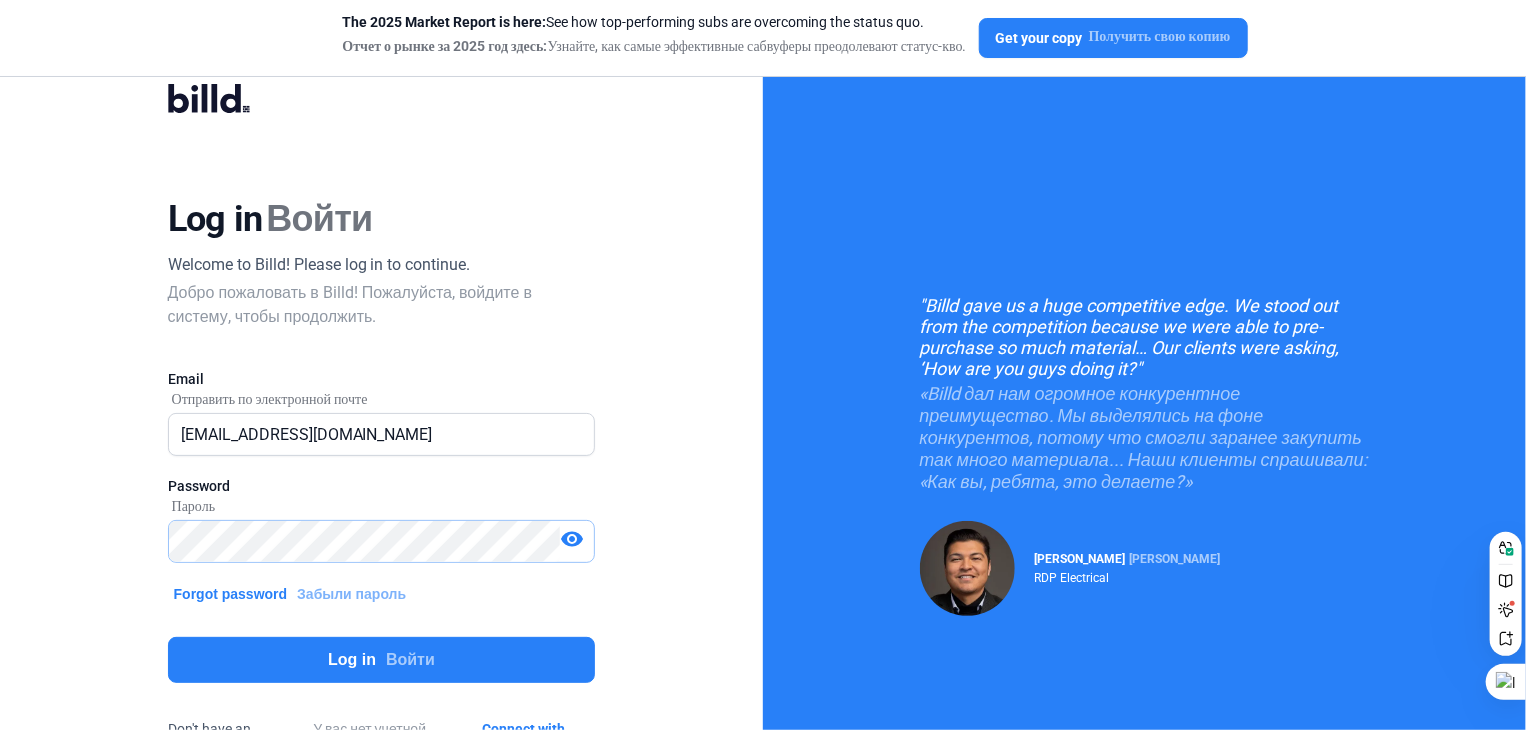 click on "Log in Войти  Welcome to Billd! Please log in to continue.  Добро пожаловать в Billd! Пожалуйста, войдите в систему, чтобы продолжить.  Email  Отправить по электронной почте owner@nivagroup.us  Password  Пароль  visibility   Forgot password  Забыли пароль Log in Войти  Don't have an account?  У вас нет учетной записи? Connect with Billd Связаться с Billd  Questions? Call us  Вопросы? Позвоните нам 512-270-4805" 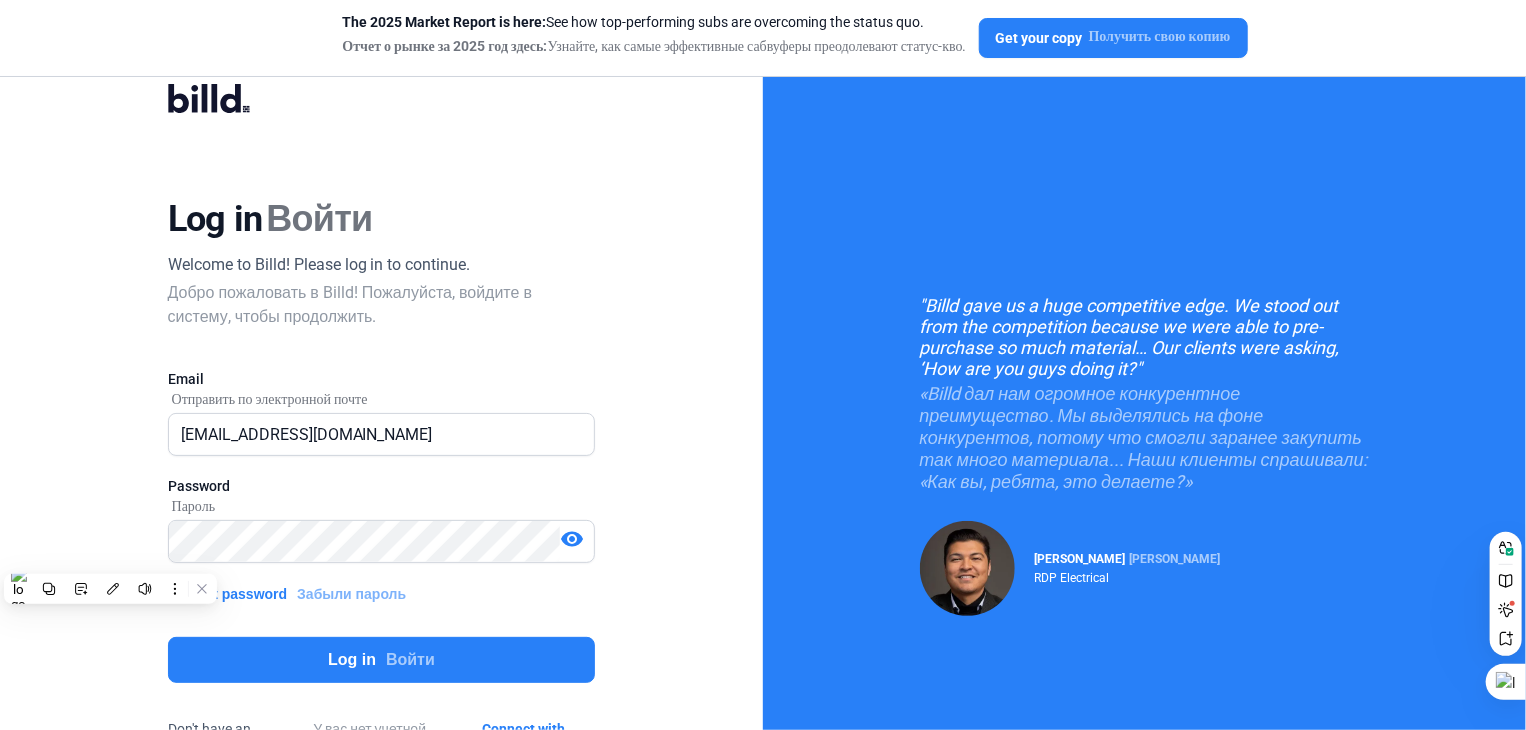 click on "Log in Войти  Welcome to Billd! Please log in to continue.  Добро пожаловать в Billd! Пожалуйста, войдите в систему, чтобы продолжить.  Email  Отправить по электронной почте owner@nivagroup.us  Password  Пароль  visibility   Forgot password  Забыли пароль Log in Войти  Don't have an account?  У вас нет учетной записи? Connect with Billd Связаться с Billd  Questions? Call us  Вопросы? Позвоните нам 512-270-4805" 